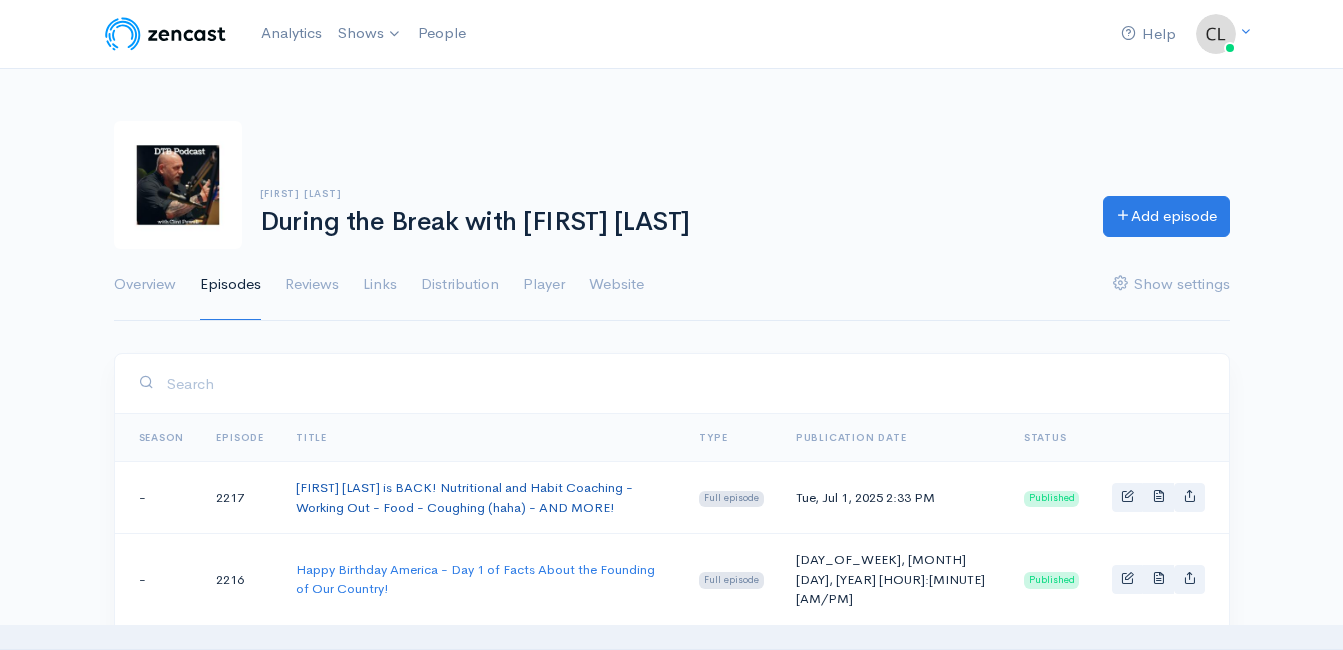 scroll, scrollTop: 0, scrollLeft: 0, axis: both 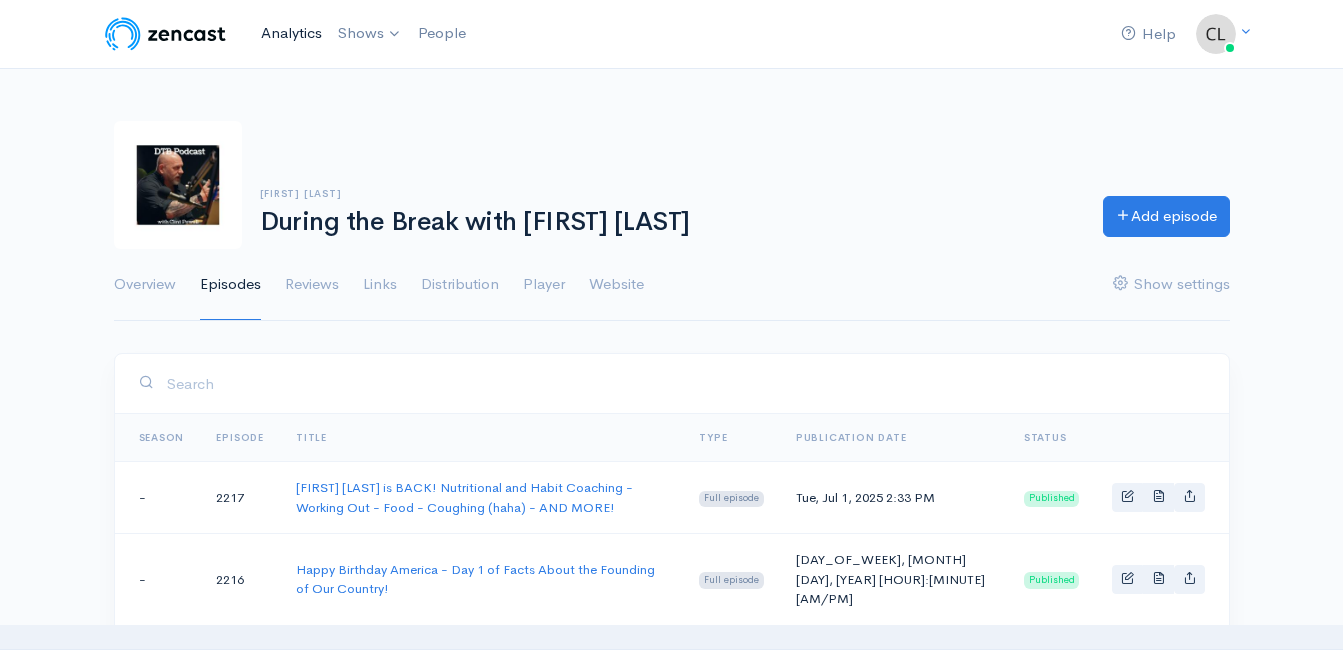 click on "Analytics" at bounding box center (291, 33) 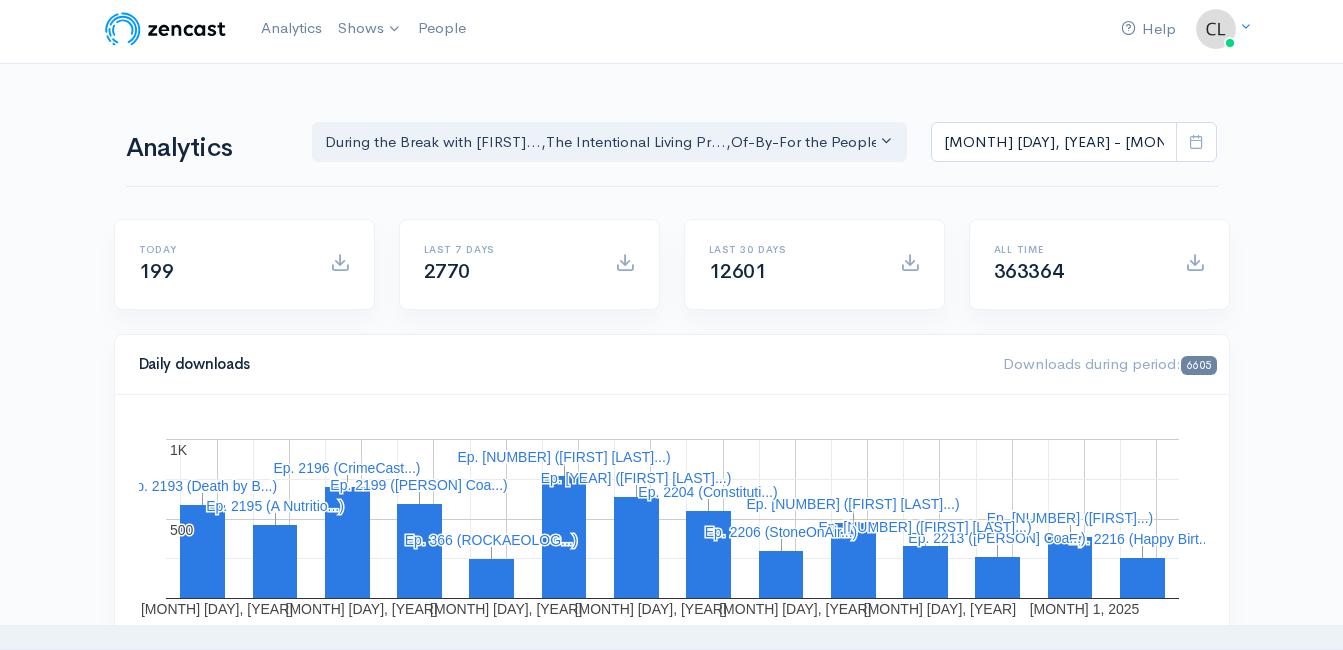 scroll, scrollTop: 0, scrollLeft: 0, axis: both 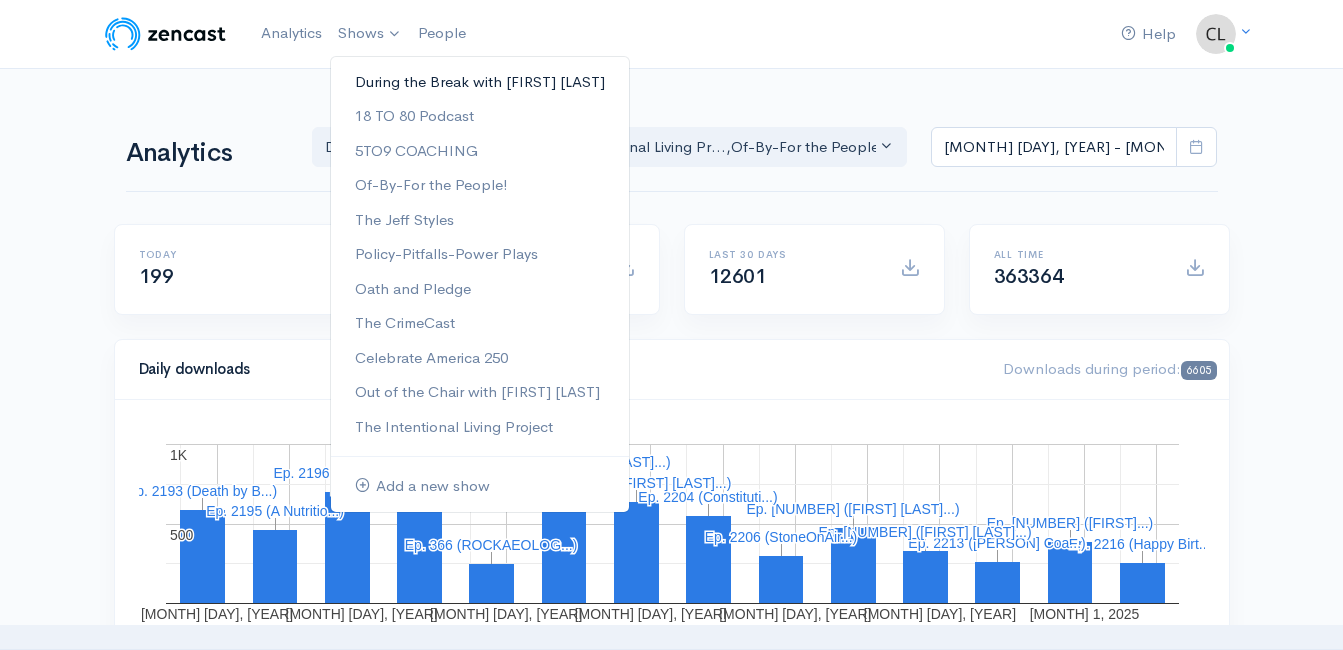 click on "•••••• ••• ••••• •••• ••••• ••••••" at bounding box center [480, 82] 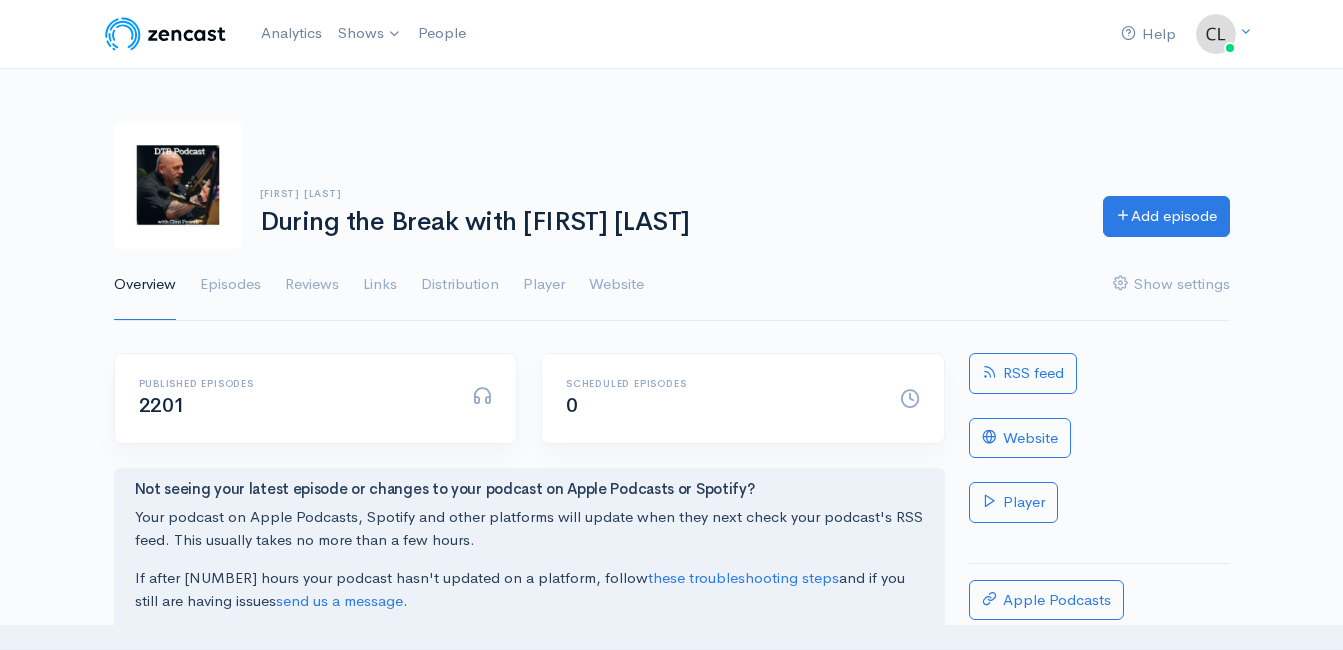 scroll, scrollTop: 0, scrollLeft: 0, axis: both 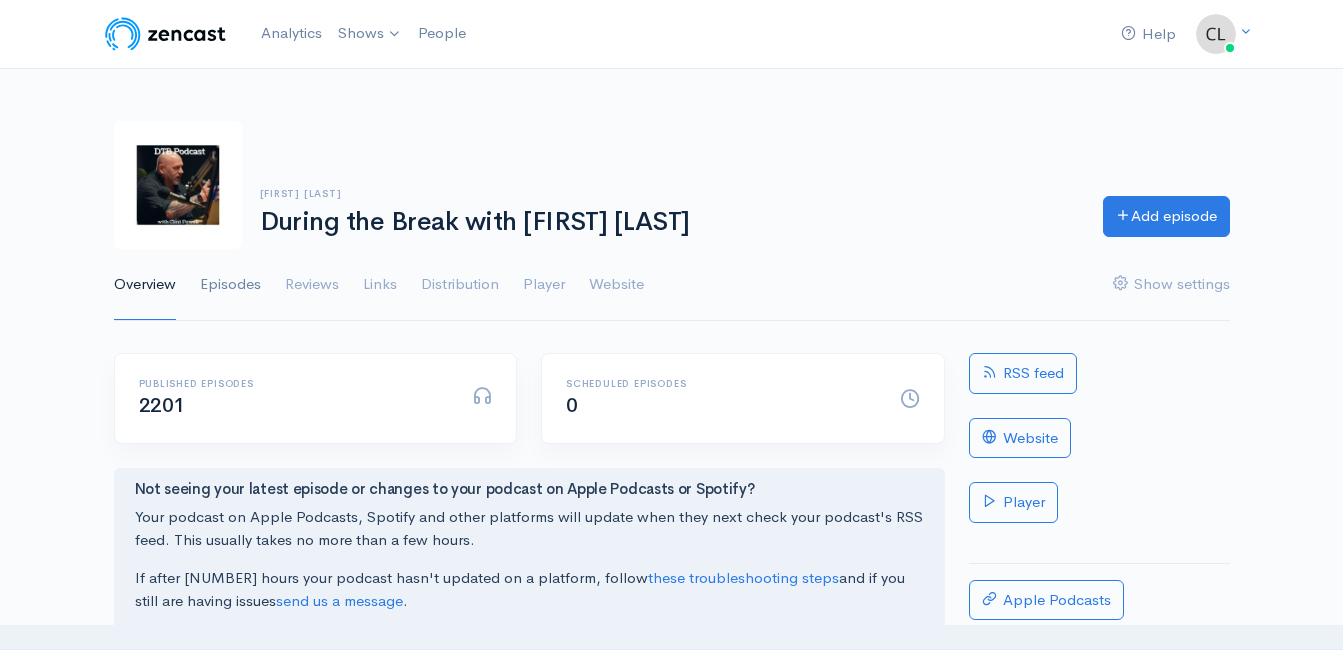 click on "Episodes" at bounding box center [230, 285] 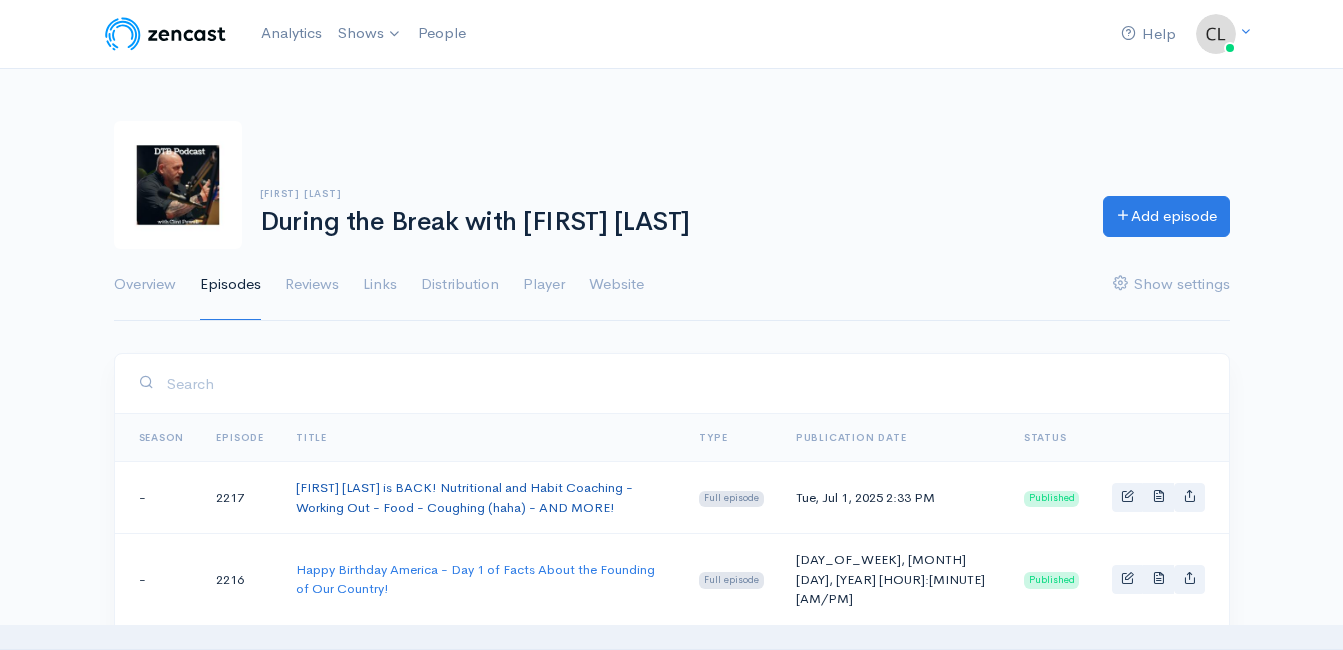 scroll, scrollTop: 0, scrollLeft: 0, axis: both 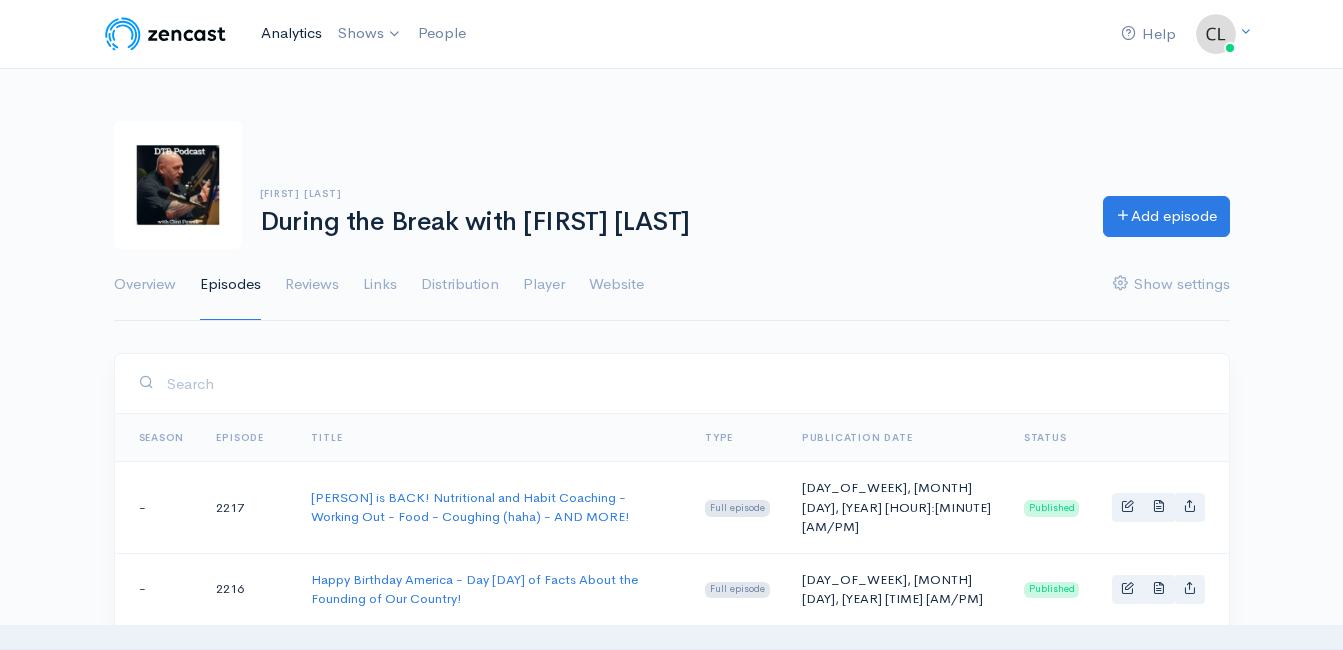 click on "Analytics" at bounding box center [291, 33] 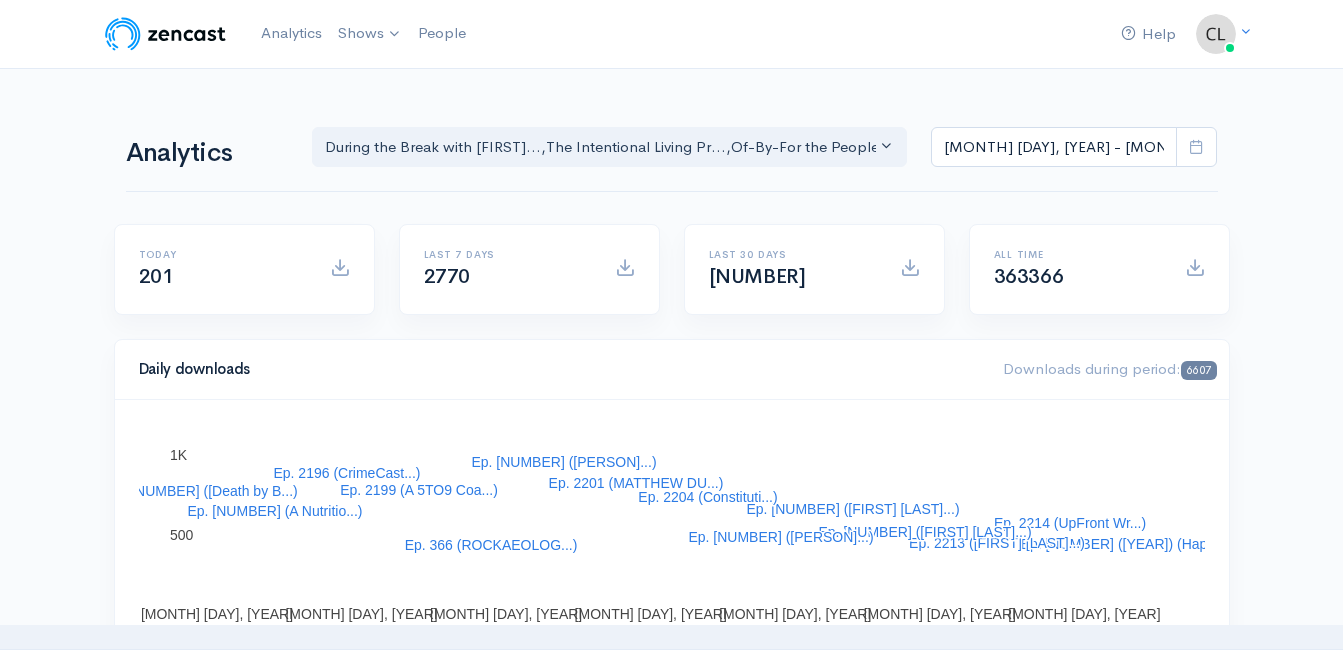 scroll, scrollTop: 0, scrollLeft: 0, axis: both 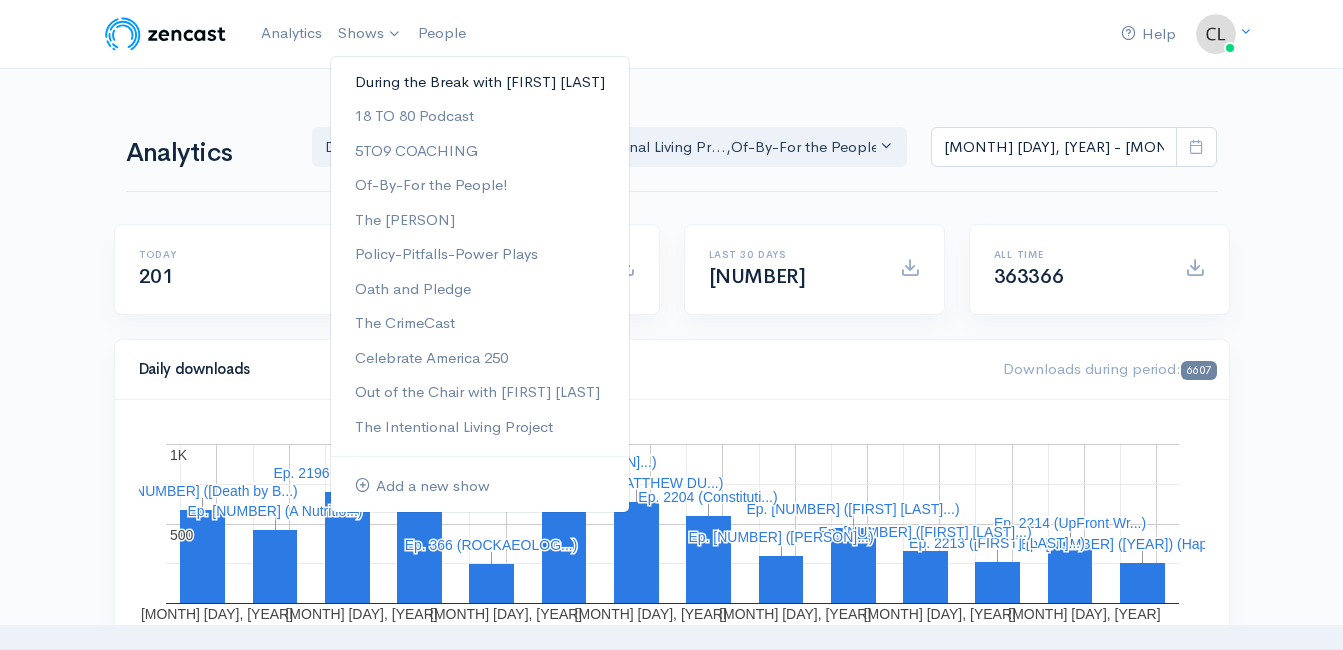 click on "•••••• ••• ••••• •••• ••••• ••••••" at bounding box center (480, 82) 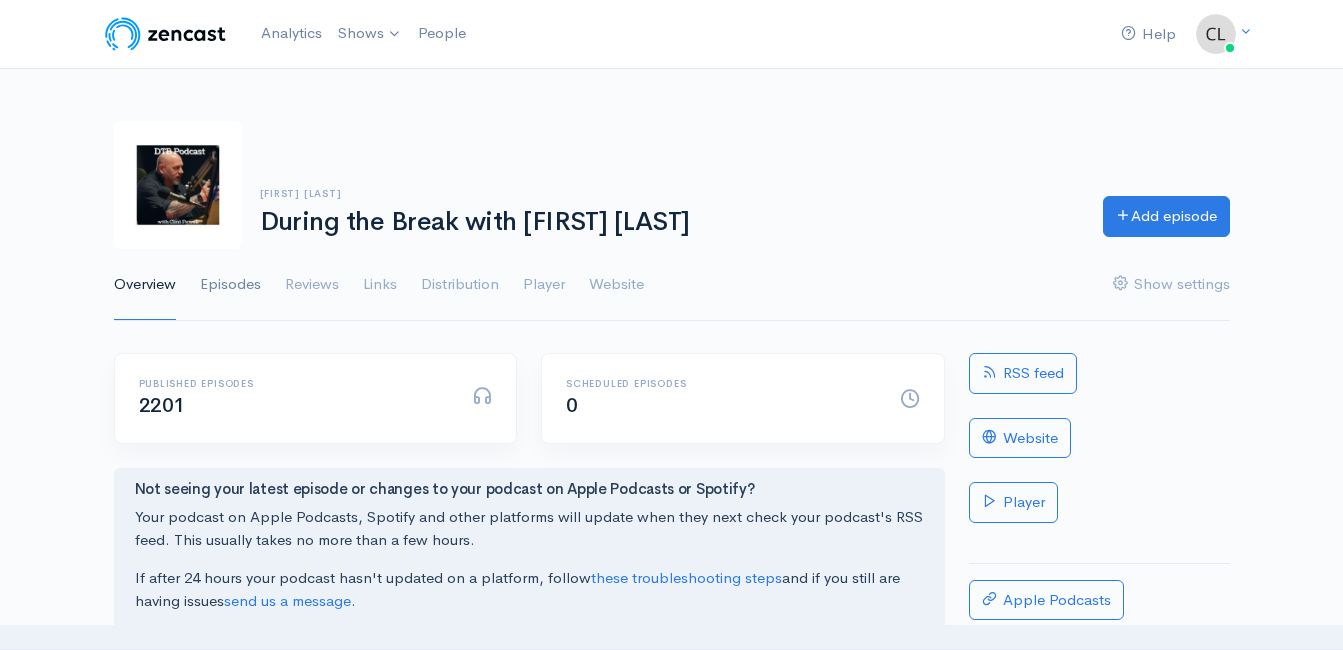 scroll, scrollTop: 0, scrollLeft: 0, axis: both 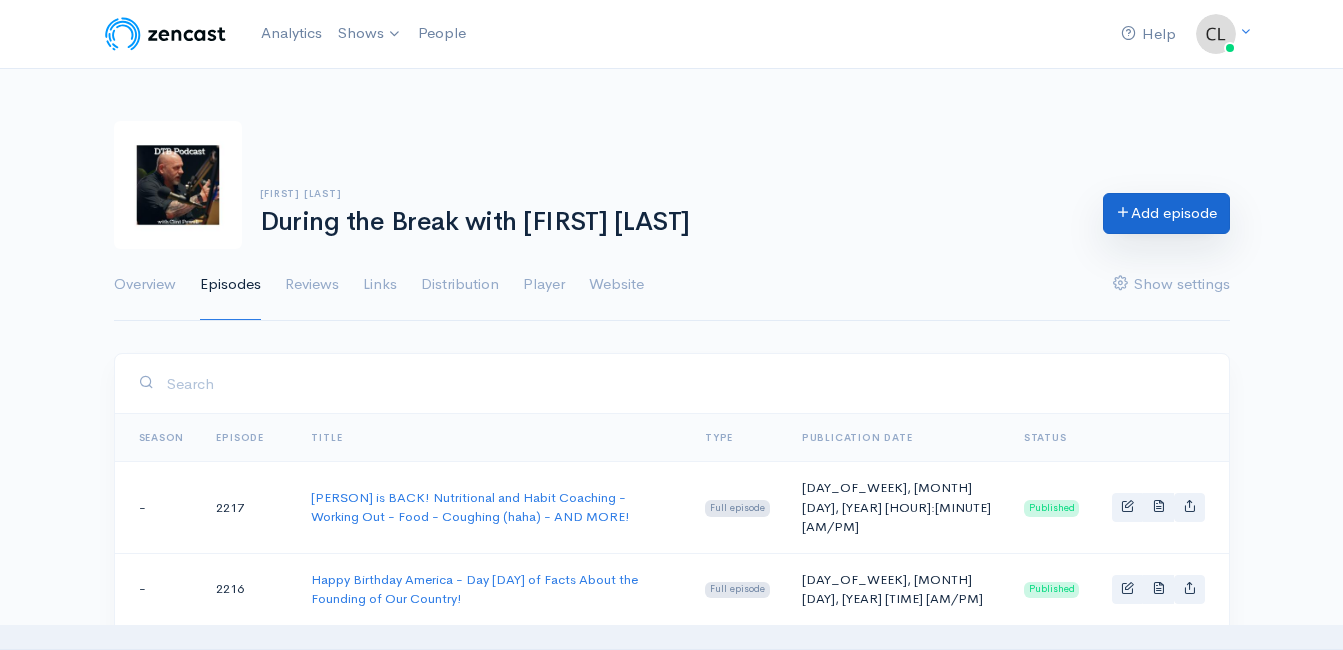 click on "Add episode" at bounding box center [1166, 213] 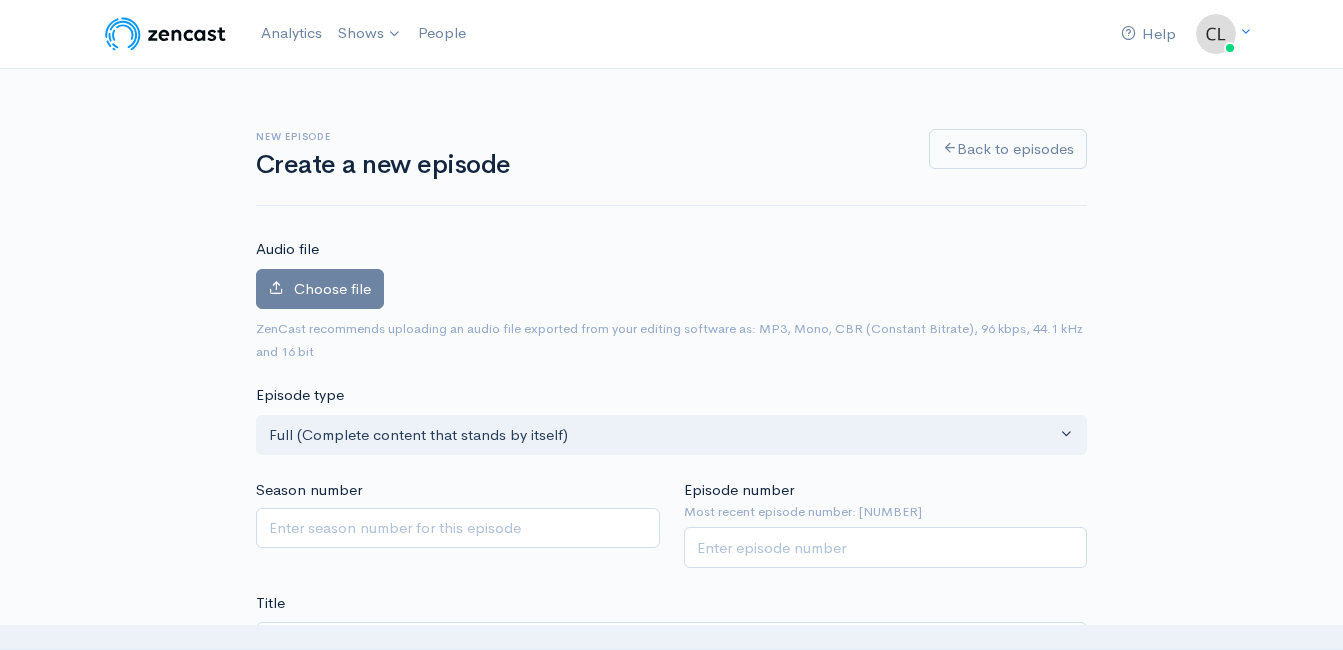 scroll, scrollTop: 0, scrollLeft: 0, axis: both 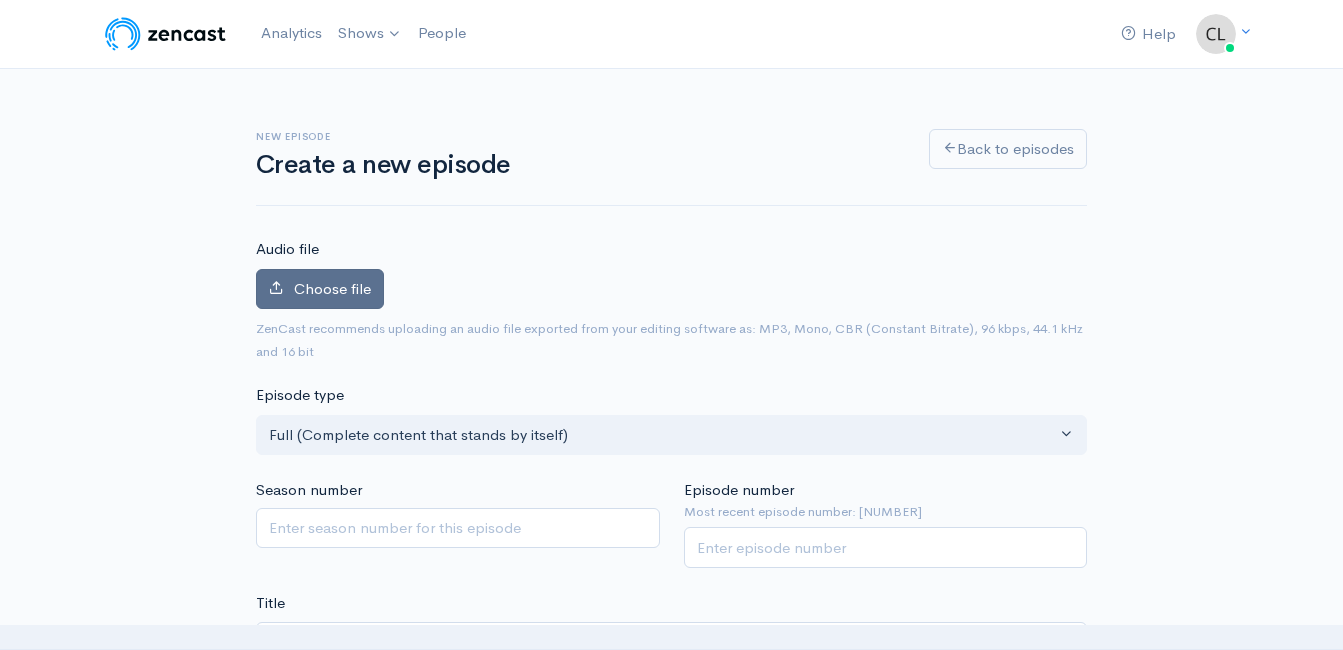 click on "Choose file" at bounding box center [332, 288] 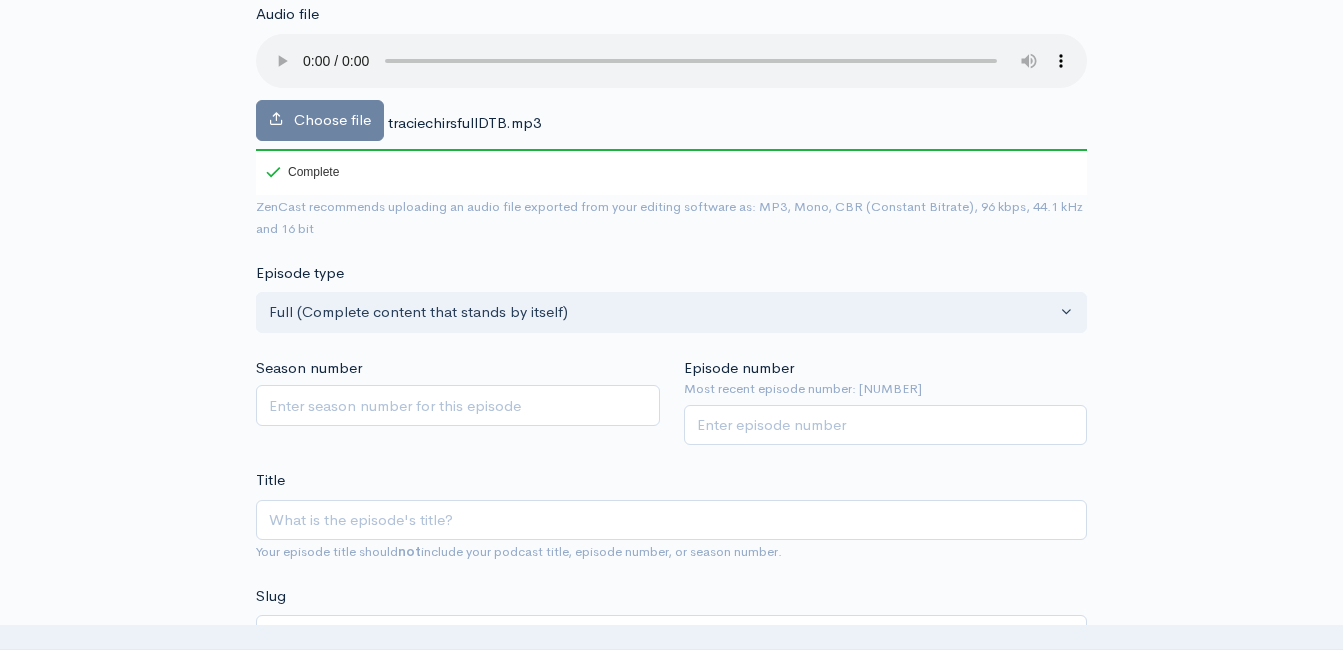 scroll, scrollTop: 0, scrollLeft: 0, axis: both 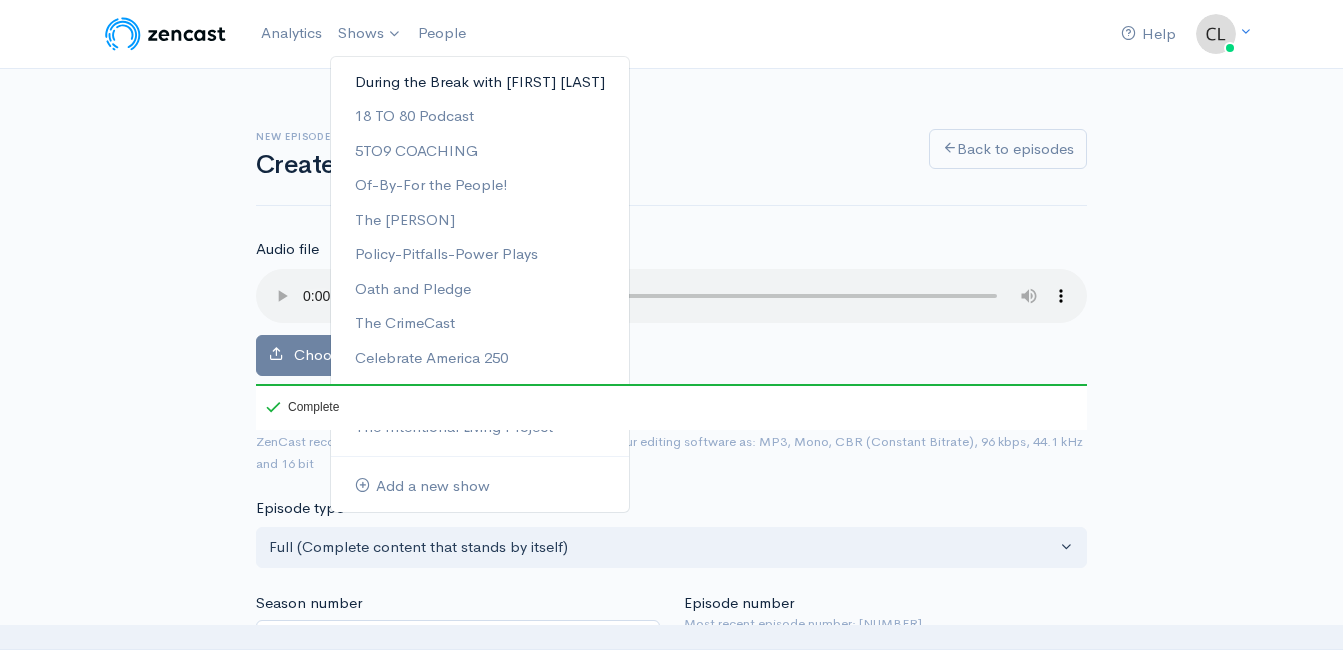 click on "•••••• ••• ••••• •••• ••••• ••••••" at bounding box center (480, 82) 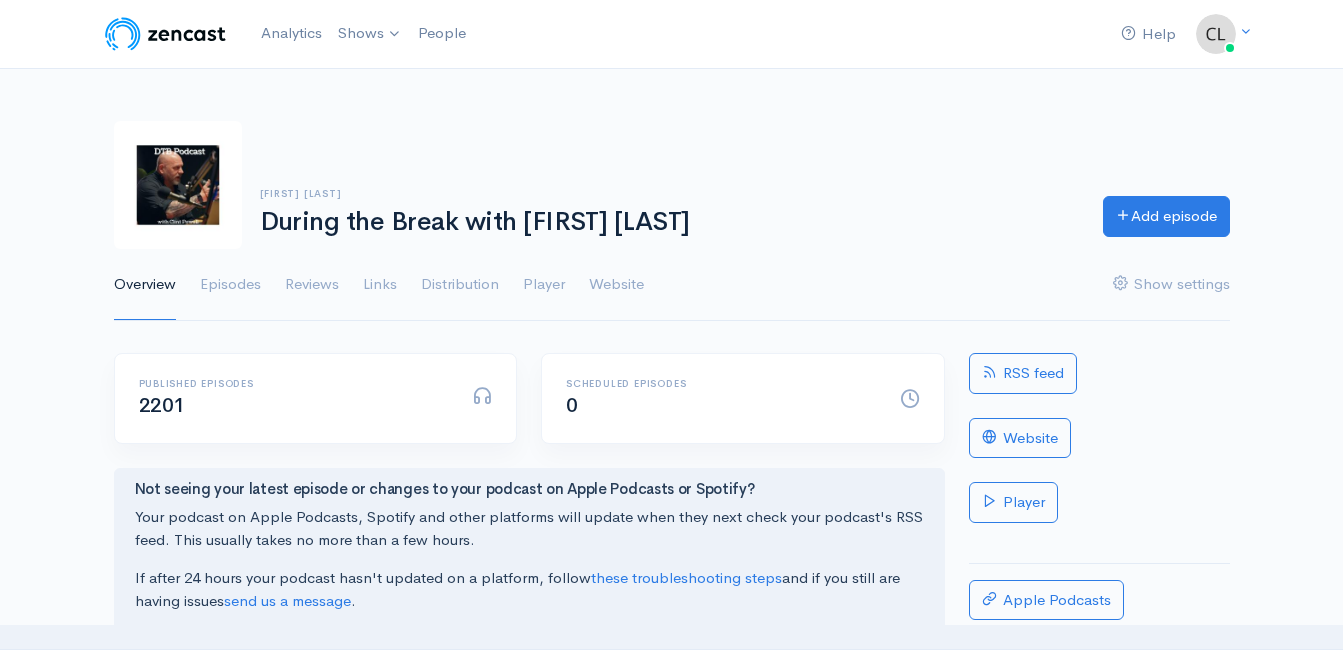 scroll, scrollTop: 0, scrollLeft: 0, axis: both 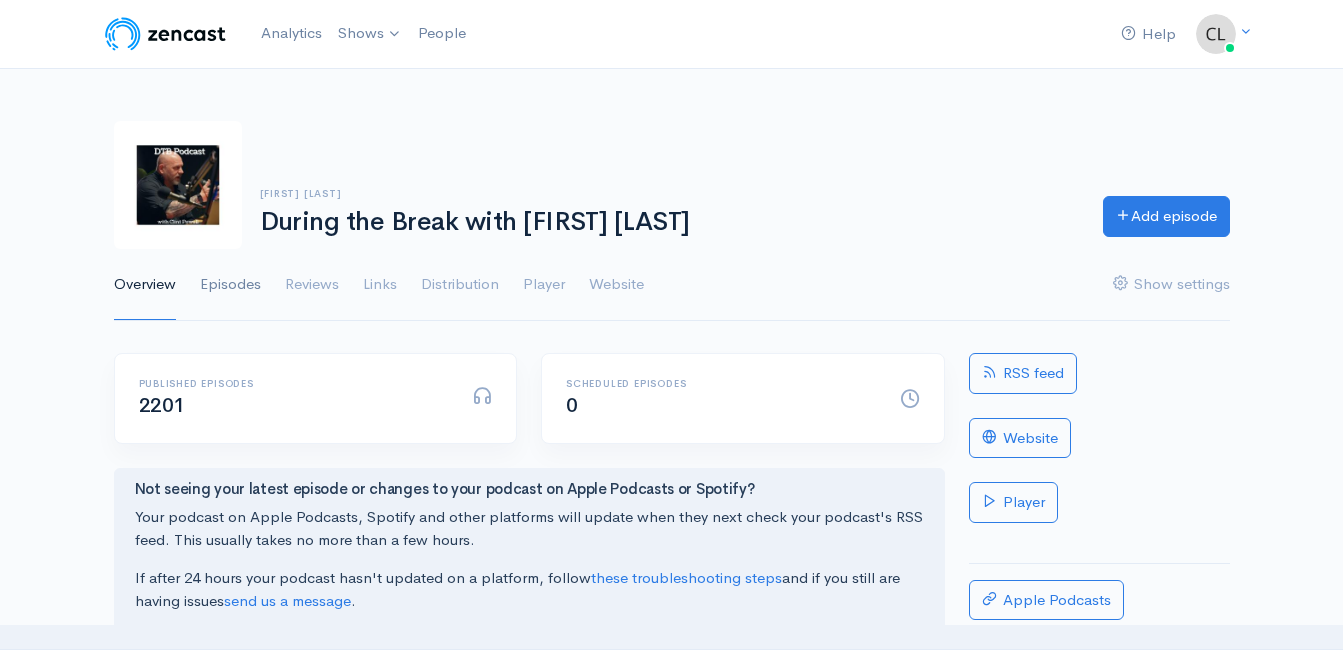 click on "Episodes" at bounding box center [230, 285] 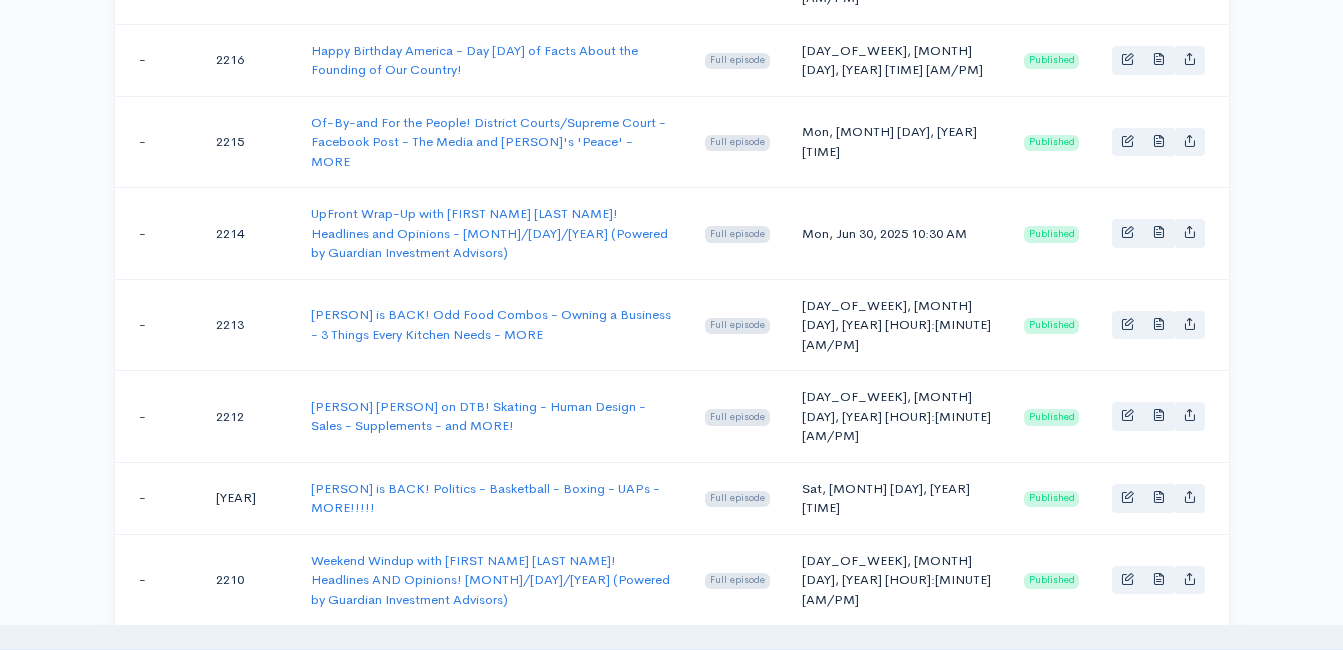 scroll, scrollTop: 600, scrollLeft: 0, axis: vertical 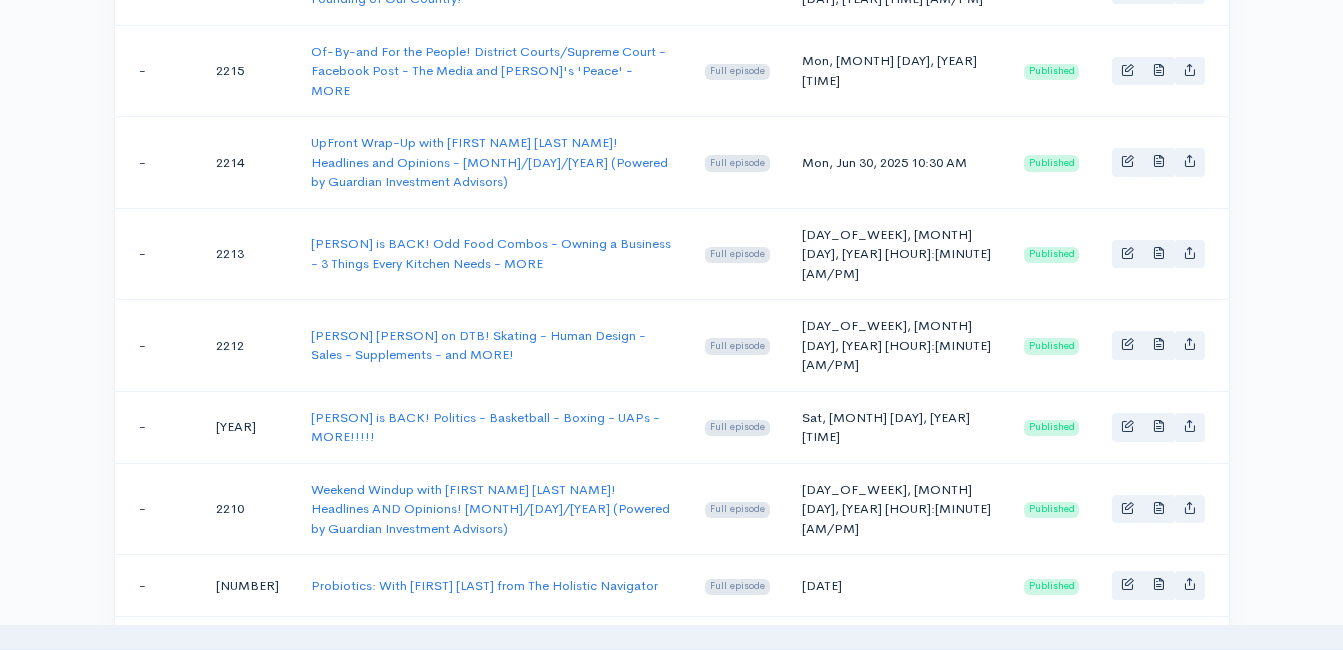 click on "[MONTH] [DAY], [YEAR]" at bounding box center (478, 652) 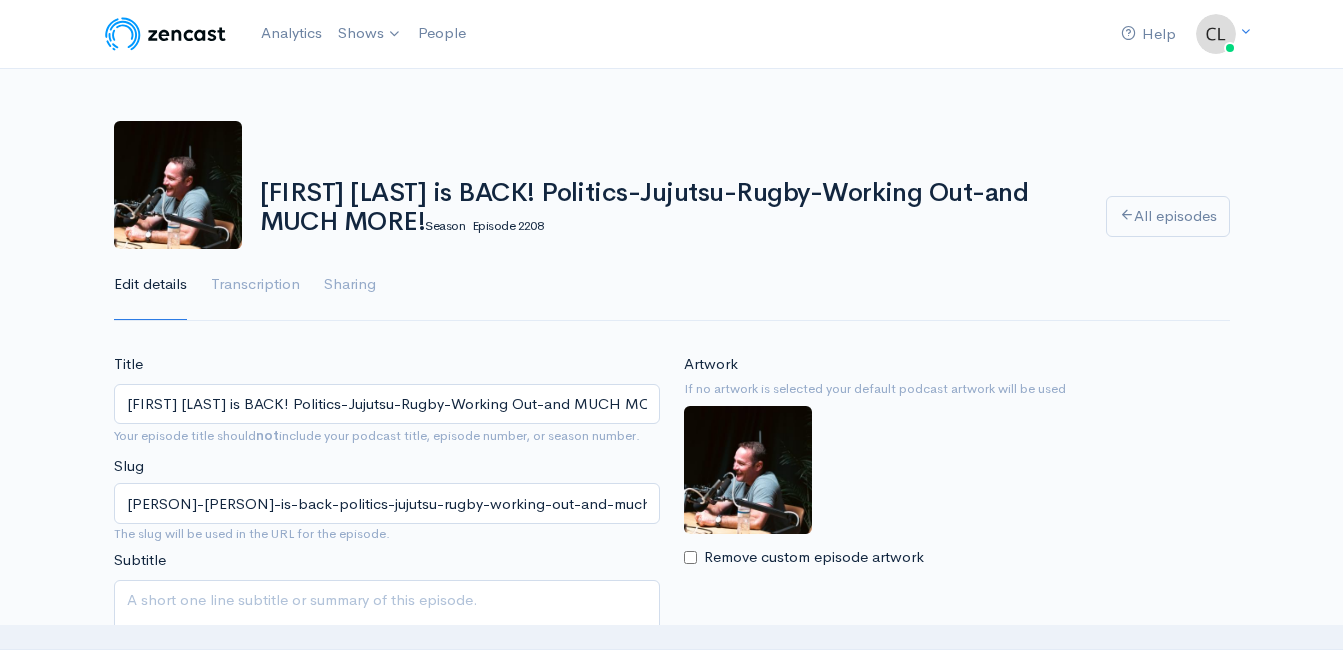 scroll, scrollTop: 0, scrollLeft: 0, axis: both 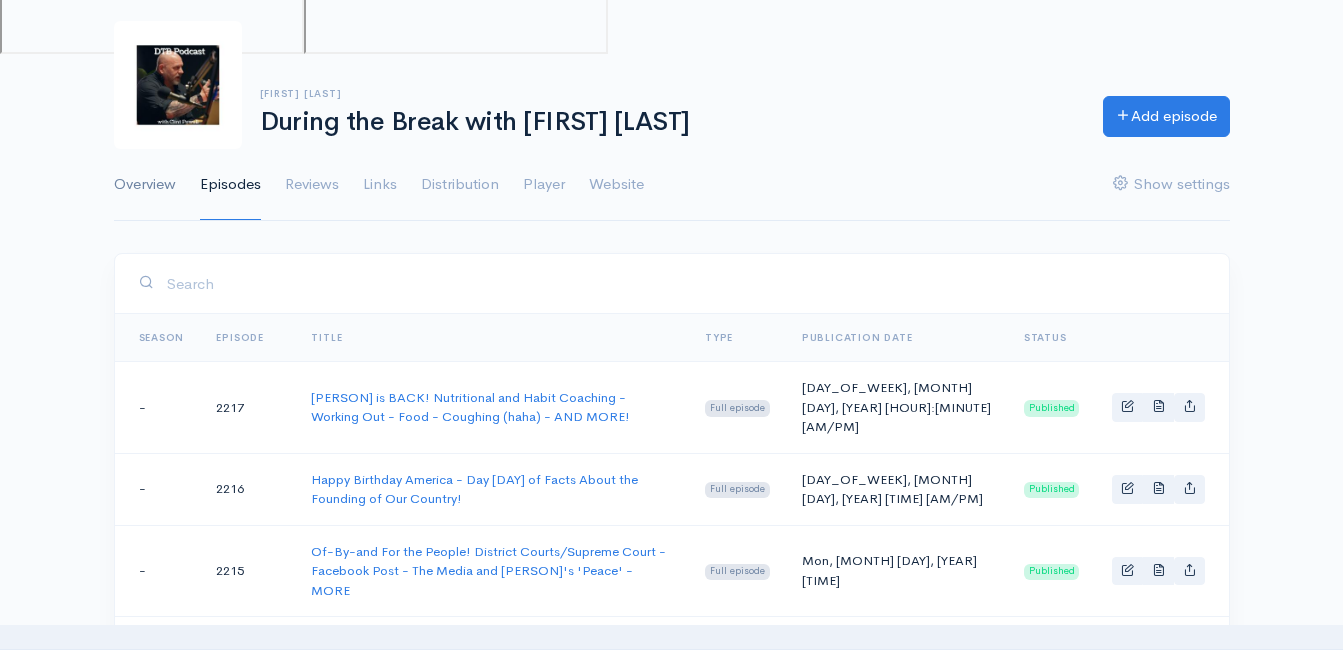 click on "Overview" at bounding box center [145, 185] 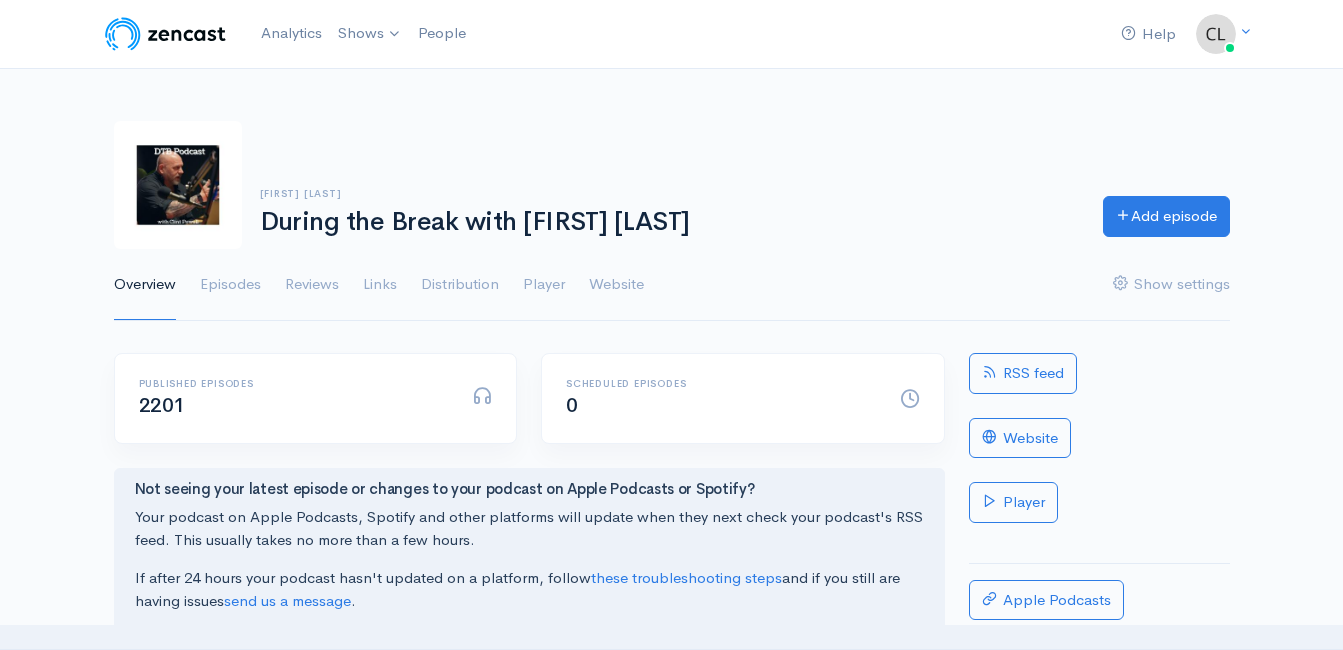 scroll, scrollTop: 0, scrollLeft: 0, axis: both 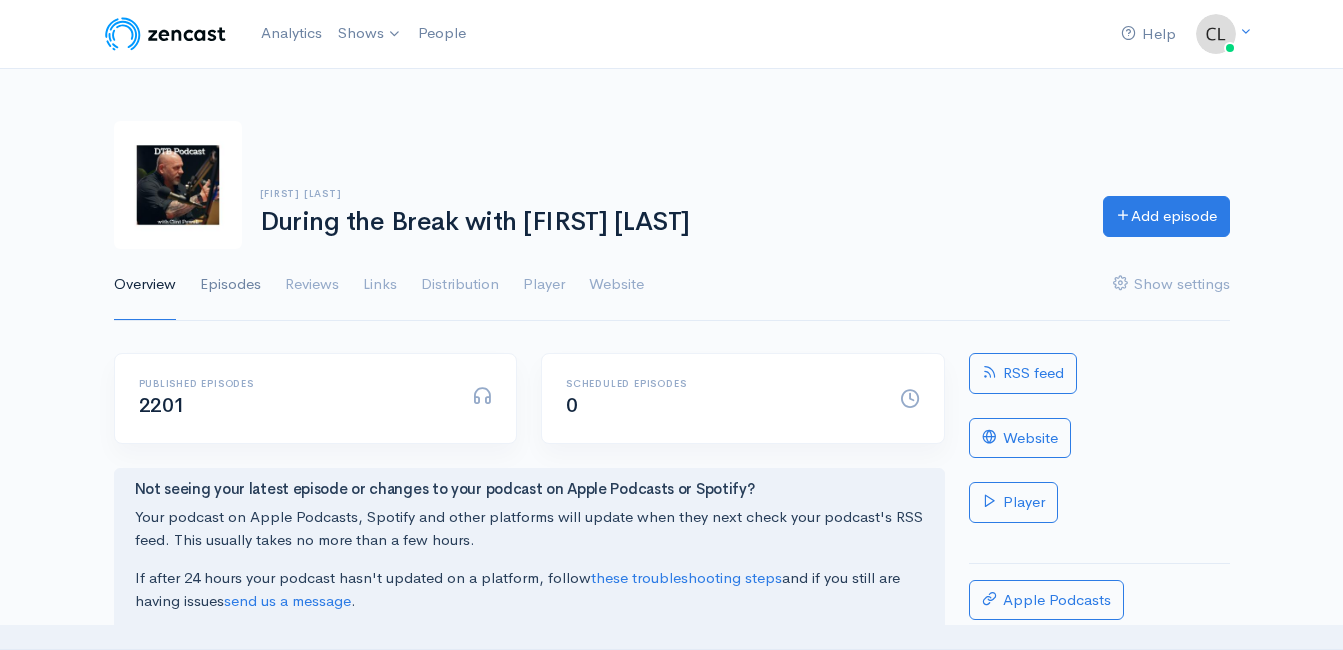 click on "Episodes" at bounding box center [230, 285] 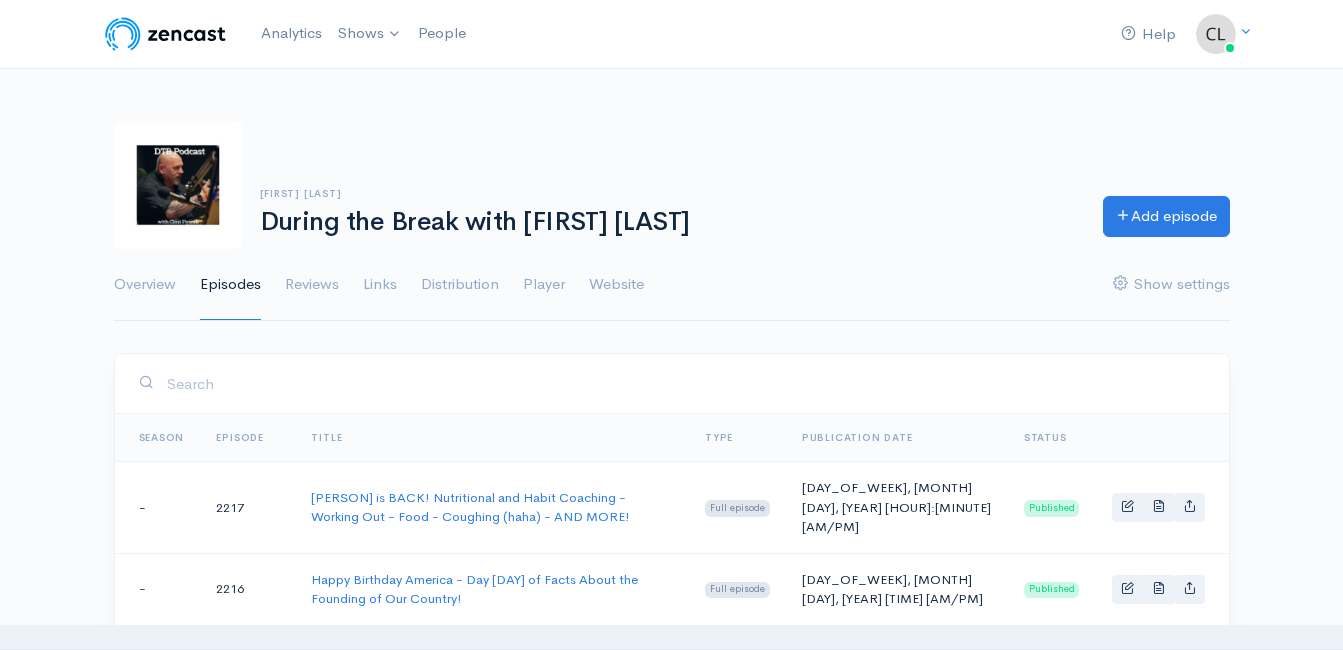 scroll, scrollTop: 0, scrollLeft: 0, axis: both 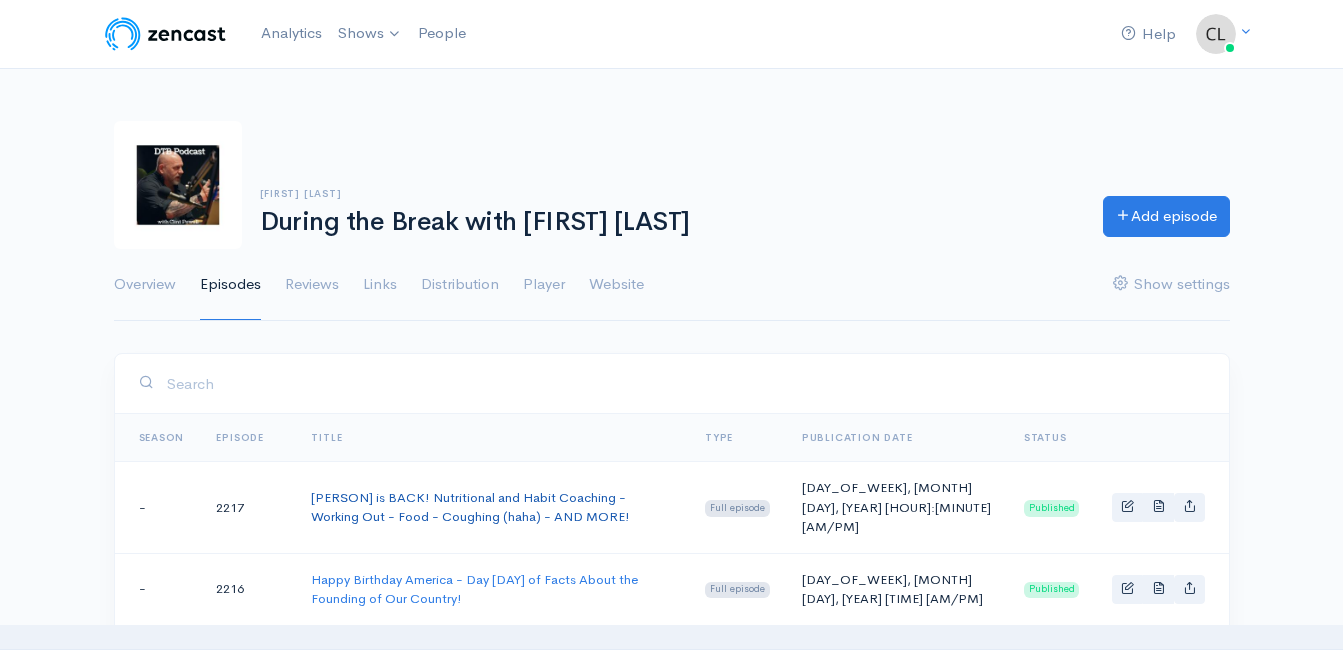 click on "Chas Snowden is BACK! Nutritional and Habit Coaching - Working Out - Food - Coughing (haha) - AND MORE!" at bounding box center [470, 507] 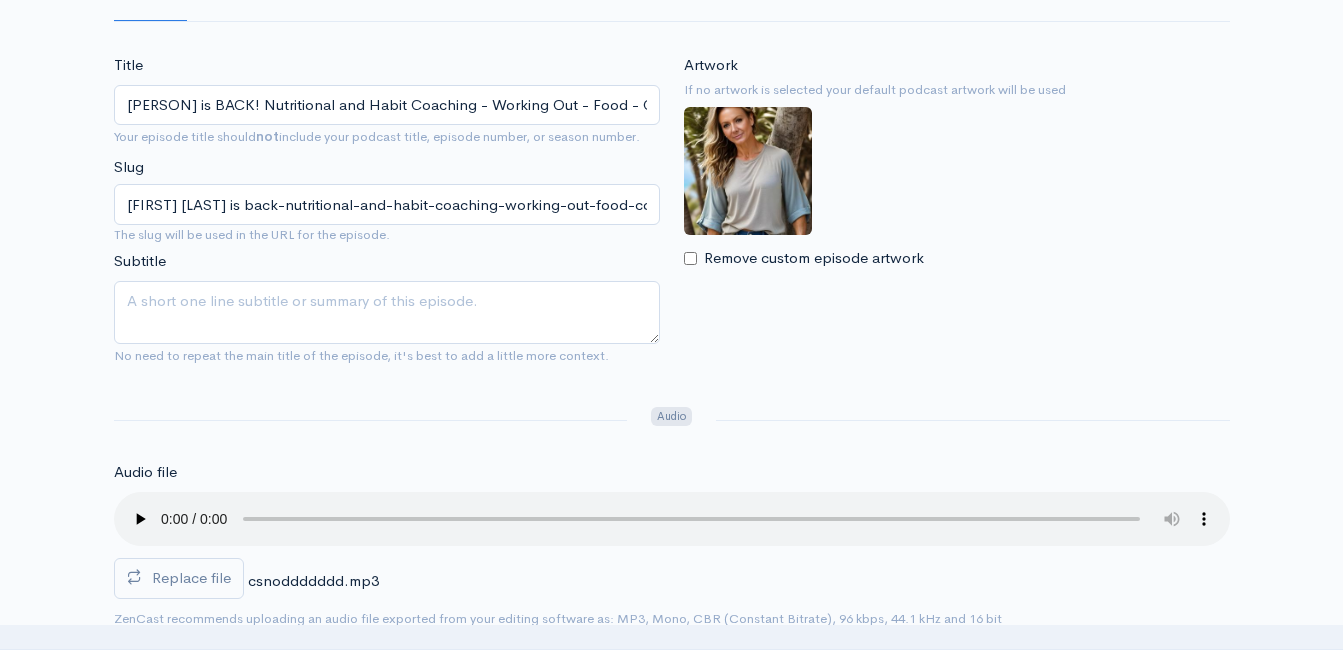 scroll, scrollTop: 300, scrollLeft: 0, axis: vertical 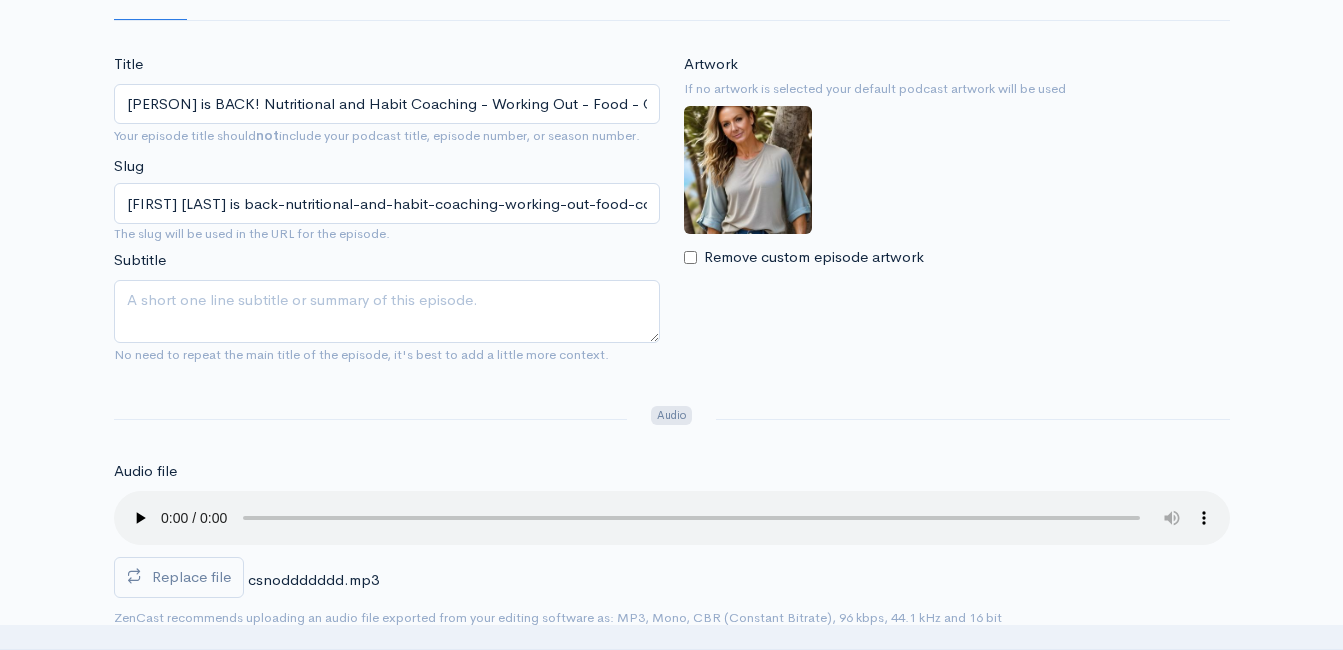 click on "Remove custom episode artwork" at bounding box center (690, 257) 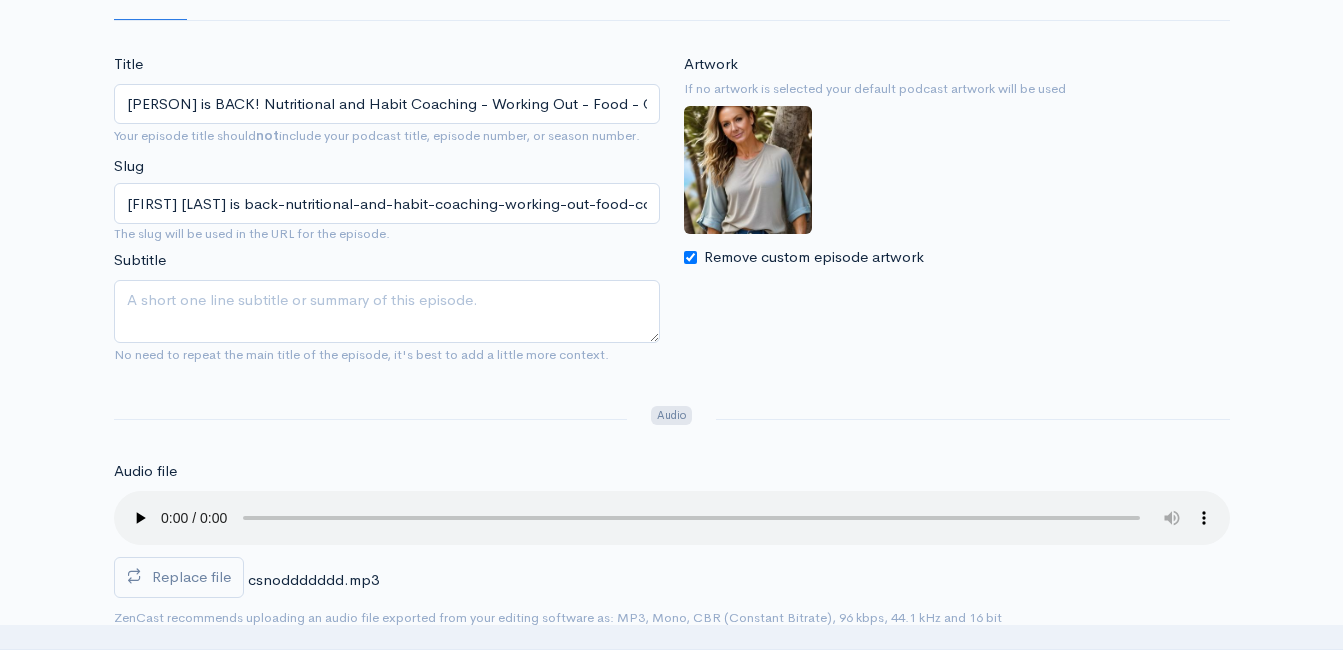 checkbox on "true" 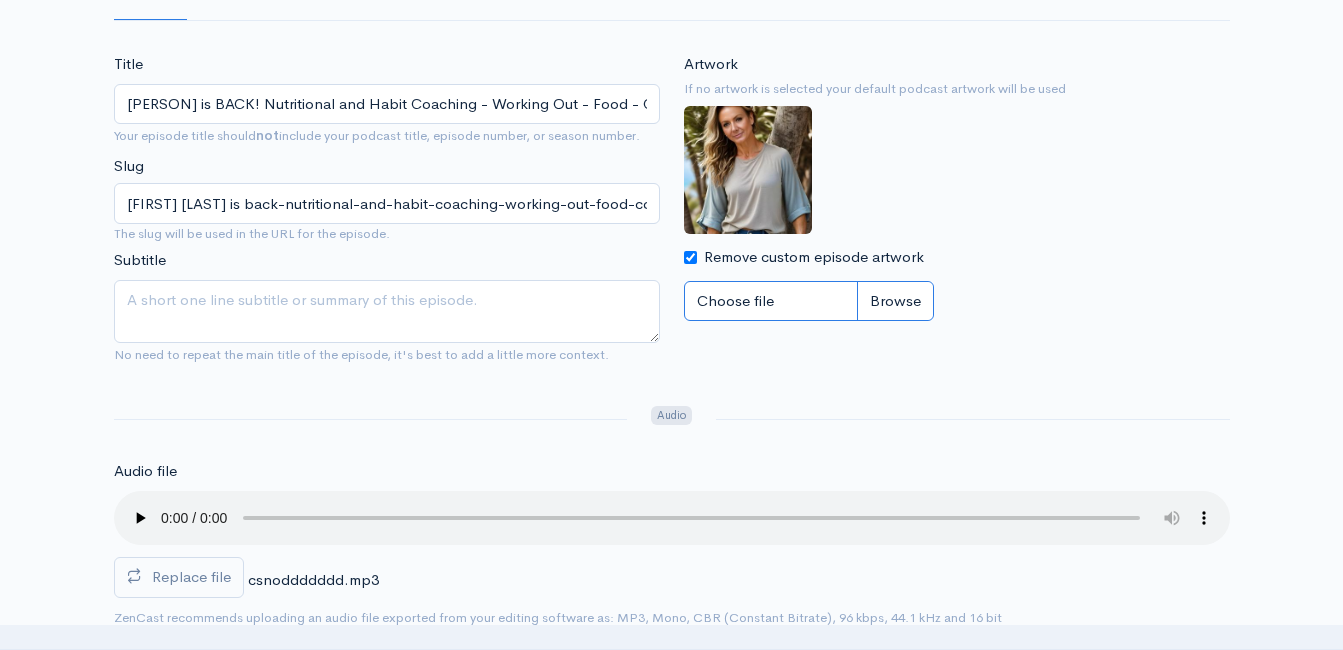 click on "Choose file" at bounding box center (809, 301) 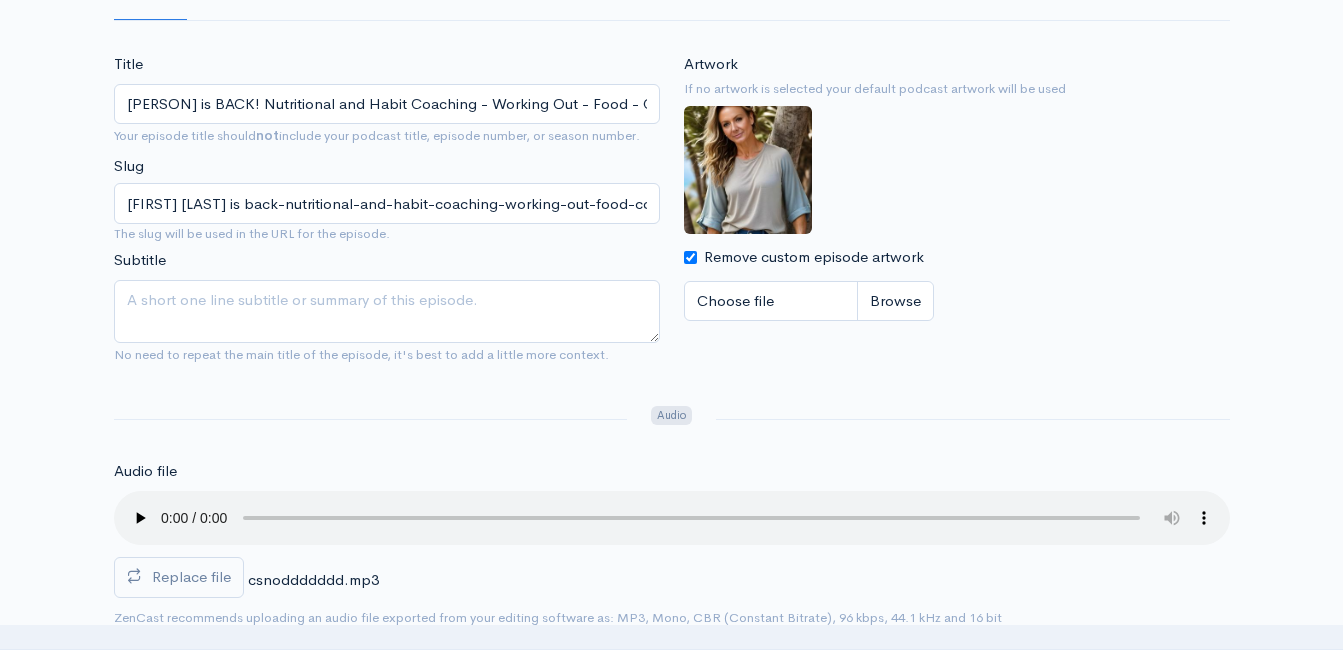 scroll, scrollTop: 0, scrollLeft: 0, axis: both 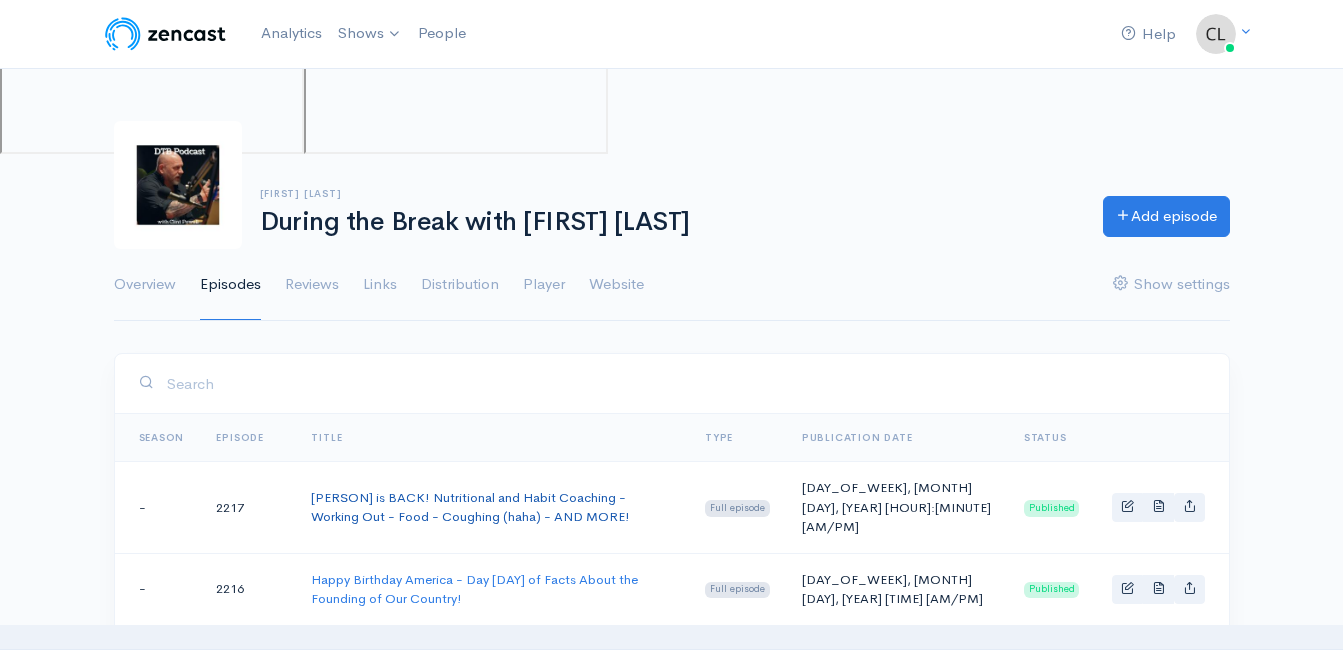 click on "Chas Snowden is BACK! Nutritional and Habit Coaching - Working Out - Food - Coughing (haha) - AND MORE!" at bounding box center [470, 507] 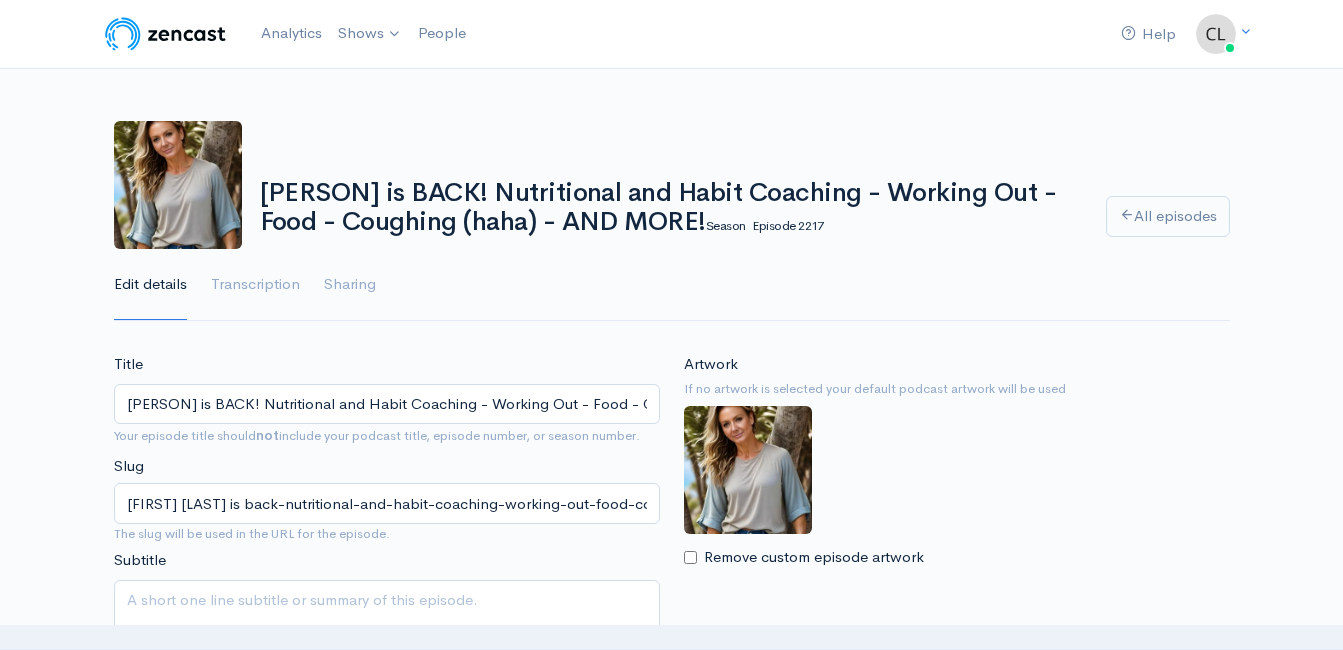 scroll, scrollTop: 0, scrollLeft: 0, axis: both 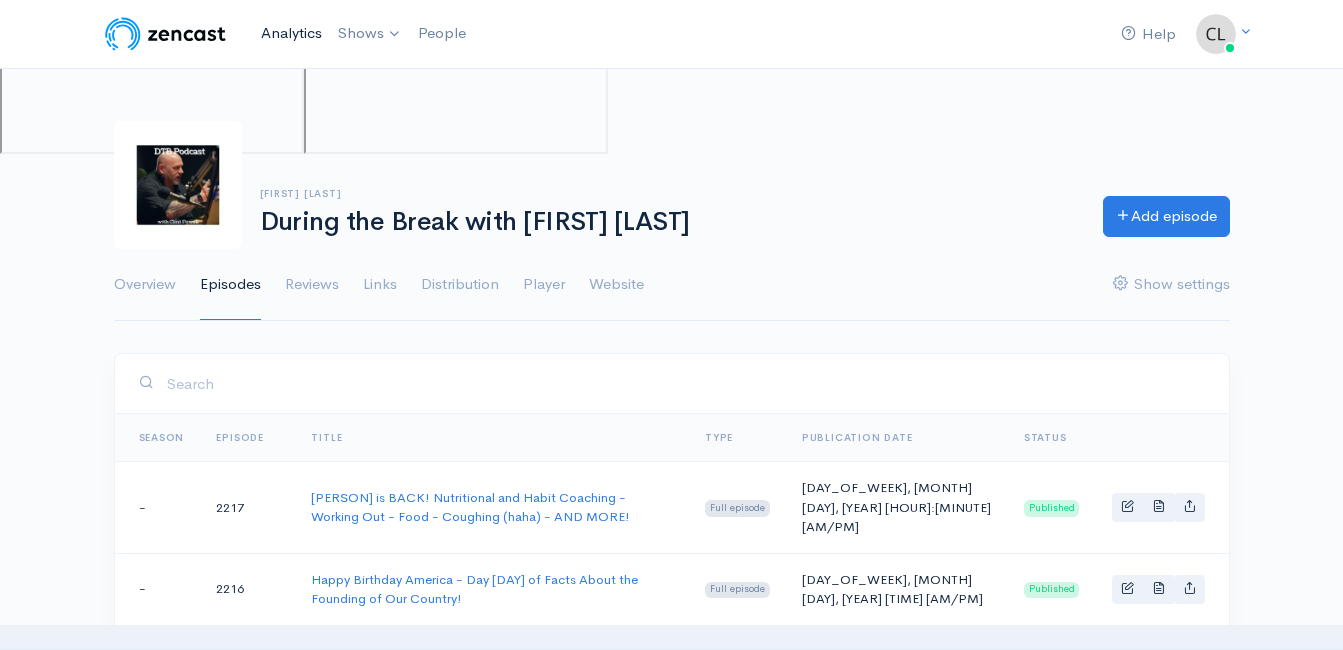 click on "Analytics" at bounding box center (291, 33) 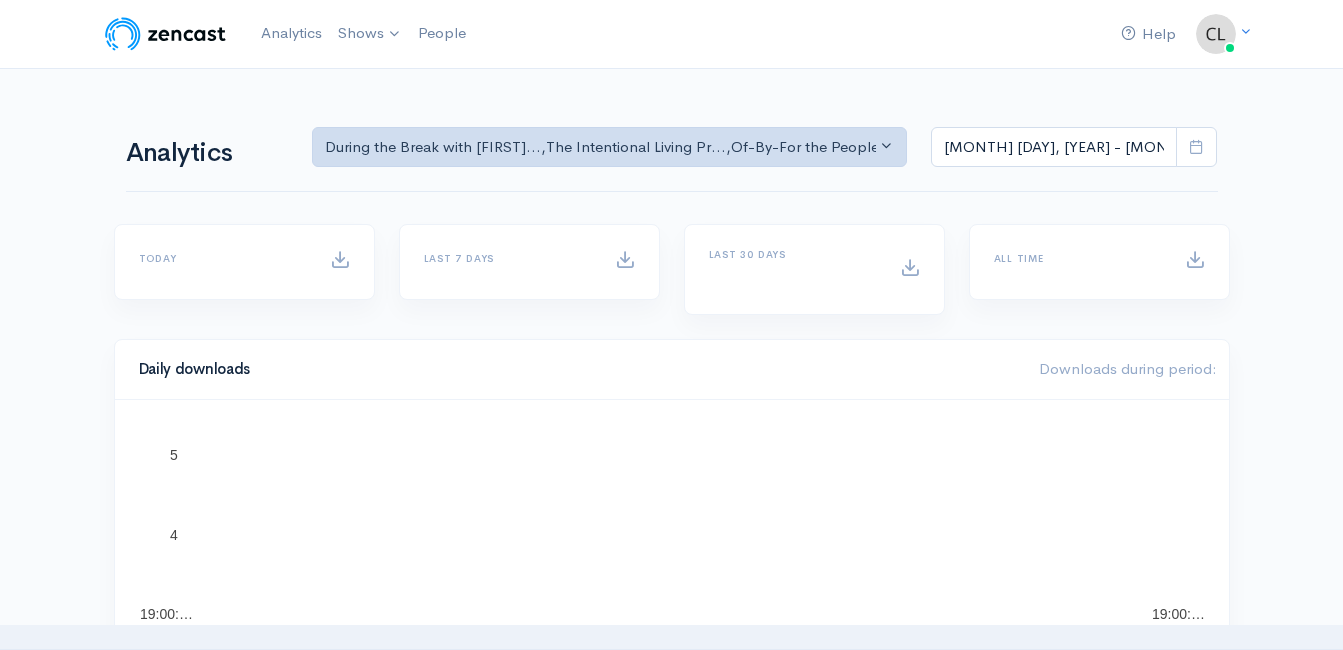 scroll, scrollTop: 0, scrollLeft: 0, axis: both 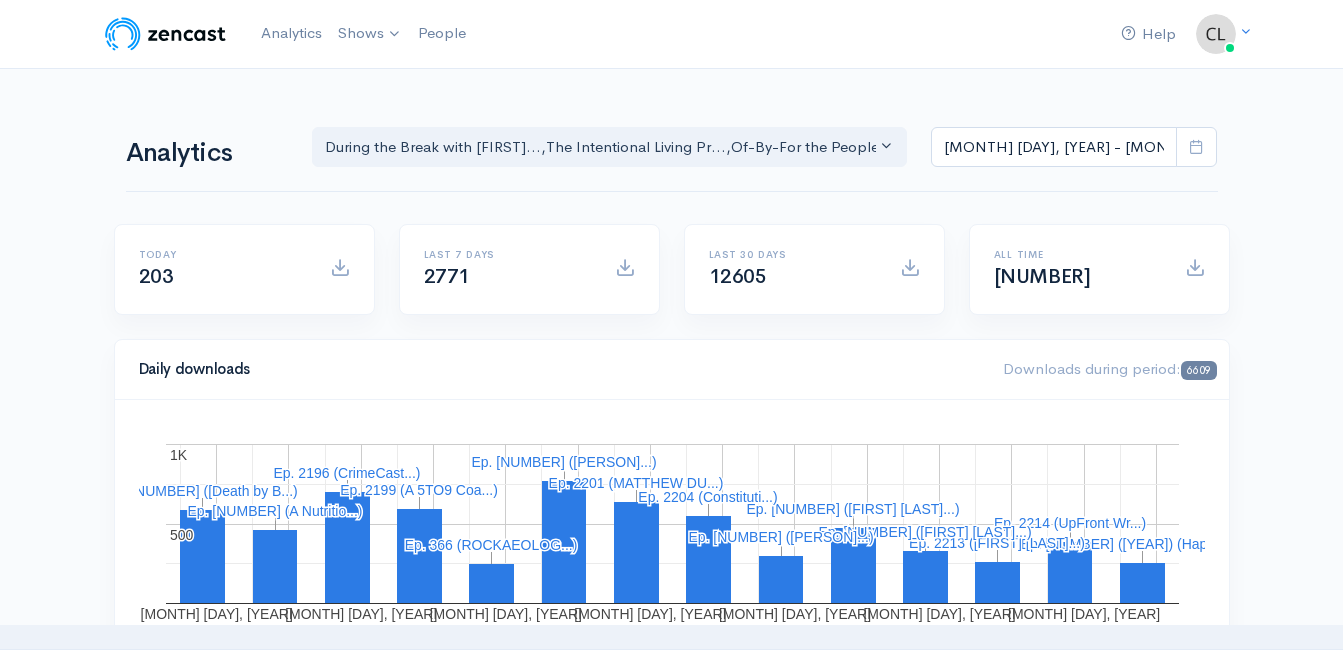 click on "Help
Notifications
View all
Your profile   Team settings     Default team   Current     Logout
Analytics
Shows
During the Break with Clint Powell
18 TO 80 Podcast
5TO9 COACHING
Of-By-For the People!
The Jeff Styles
Policy-Pitfalls-Power Plays
Oath and Pledge
The CrimeCast
Celebrate America 250
Out of the Chair with Matt Patty
The Intentional Living Project
,  ,  ," at bounding box center (671, 1191) 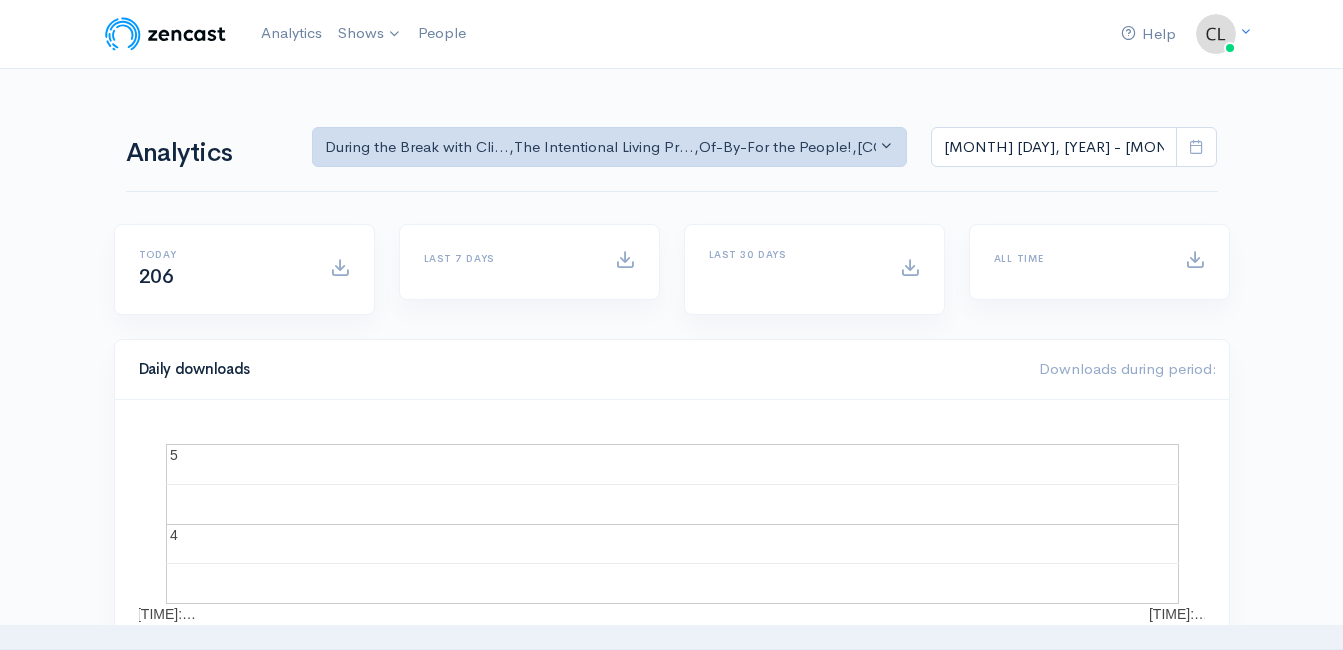 scroll, scrollTop: 0, scrollLeft: 0, axis: both 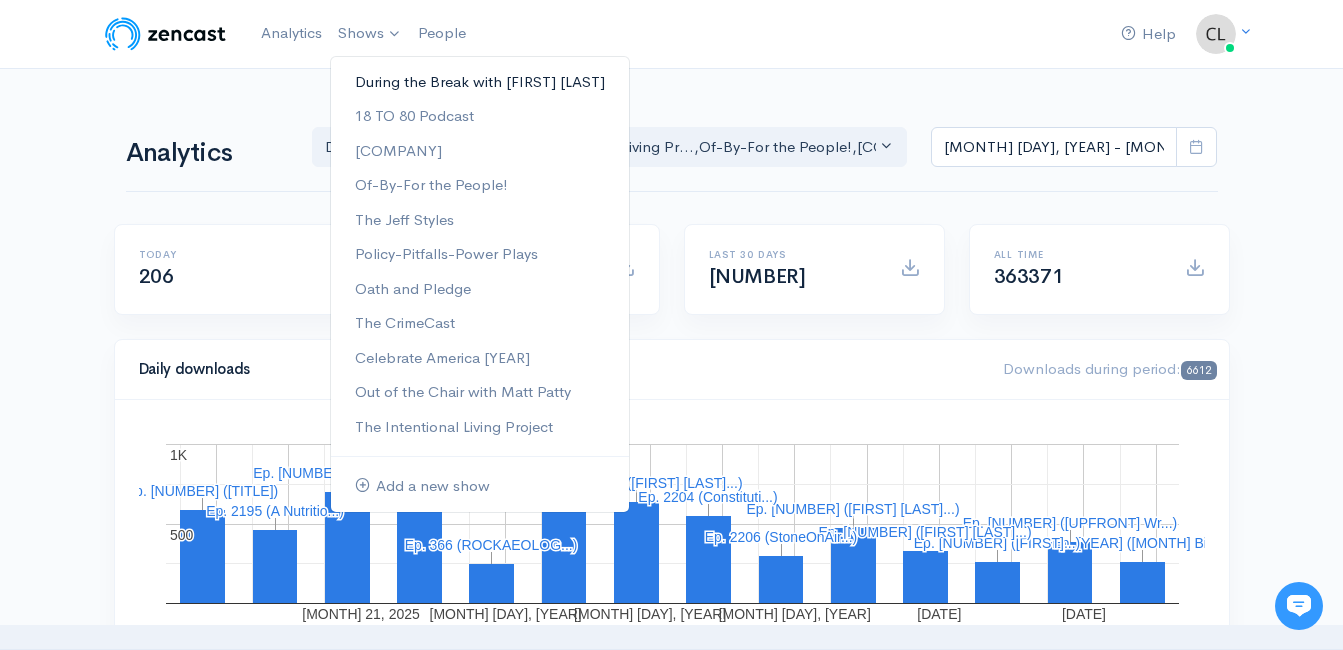 click on "During the Break with [FIRST] [LAST]" at bounding box center [480, 82] 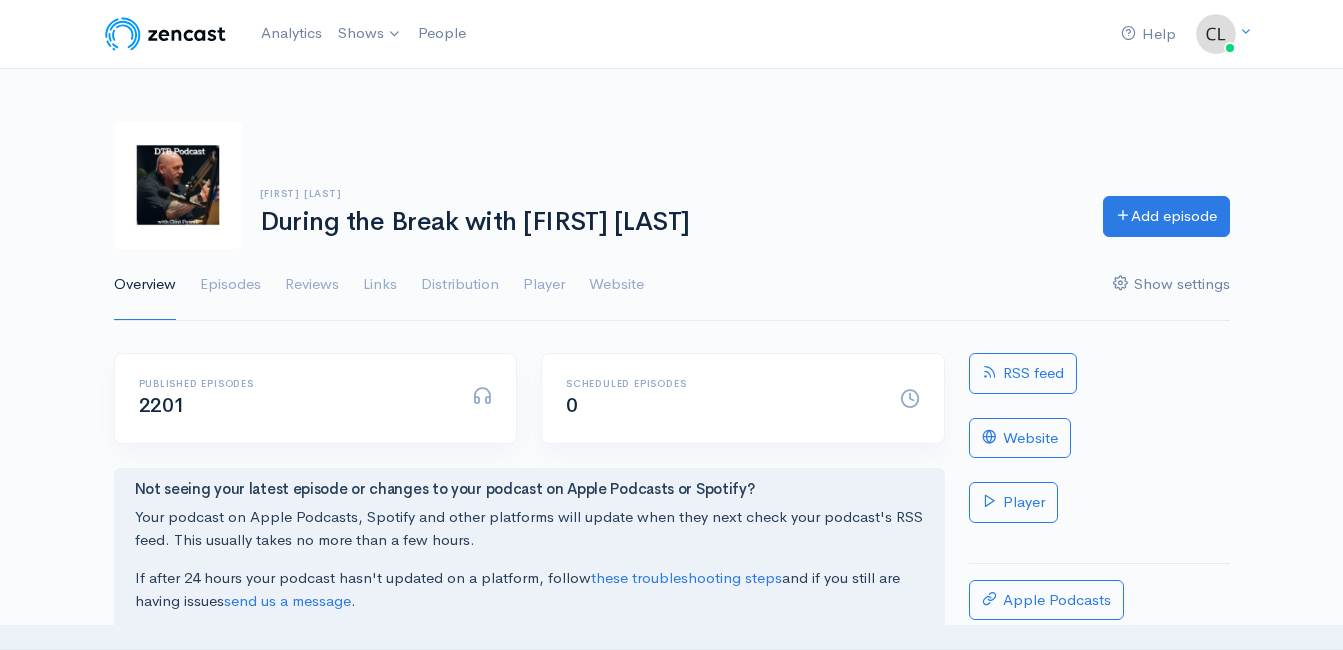 scroll, scrollTop: 0, scrollLeft: 0, axis: both 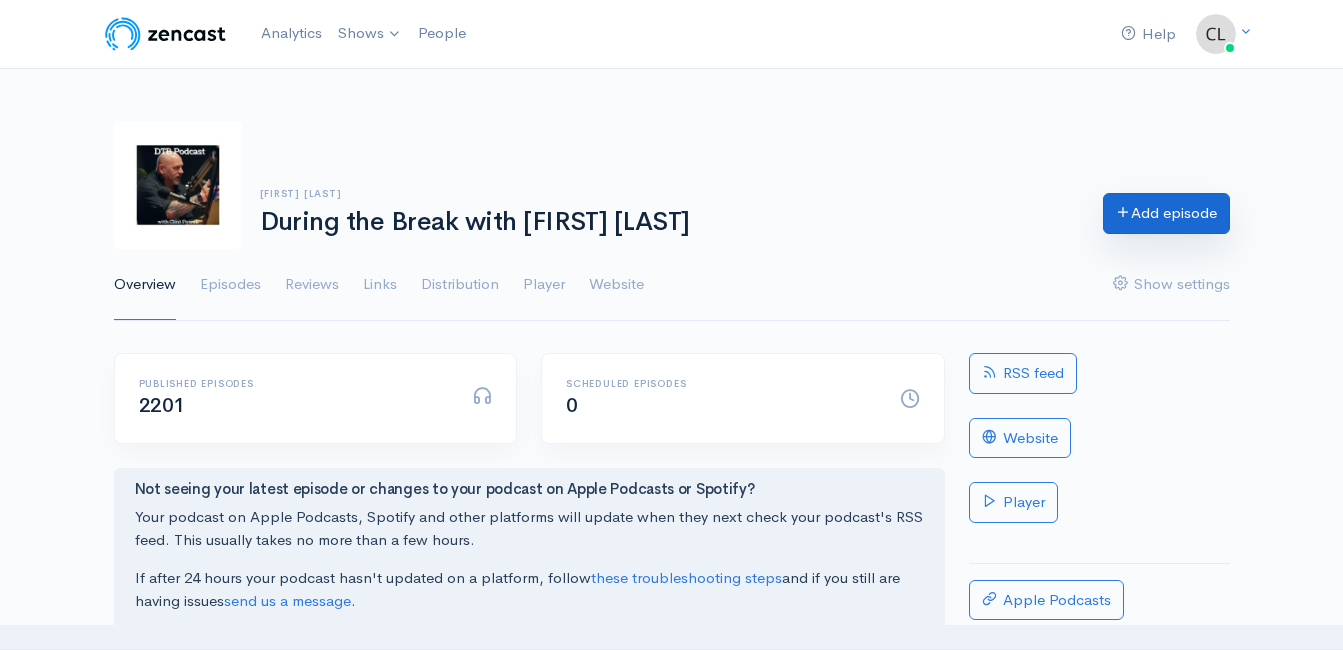 click at bounding box center [1123, 211] 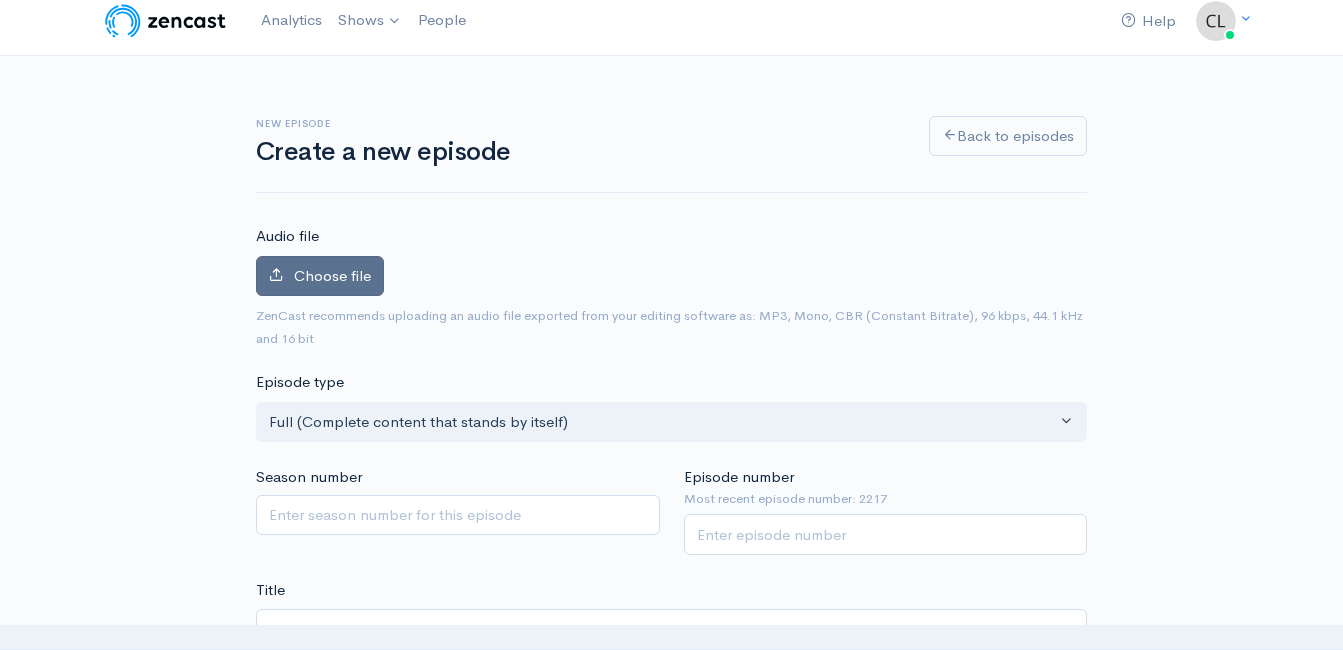 scroll, scrollTop: 0, scrollLeft: 0, axis: both 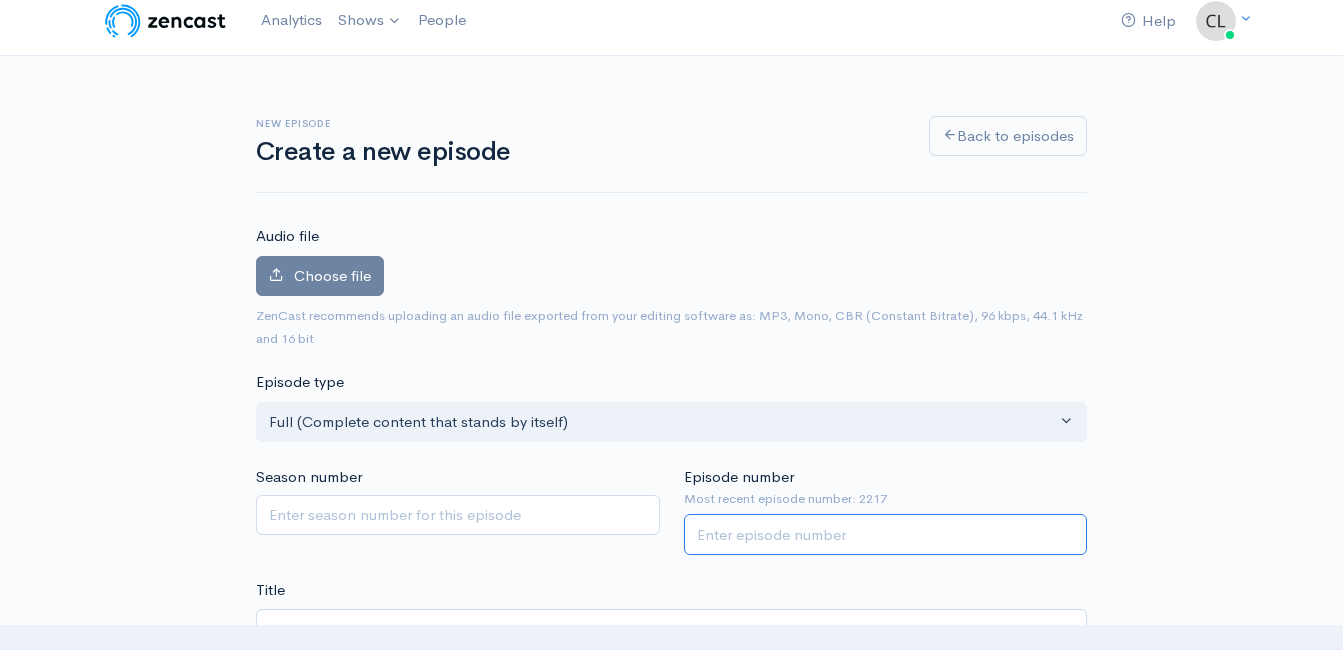 drag, startPoint x: 774, startPoint y: 538, endPoint x: 755, endPoint y: 489, distance: 52.554733 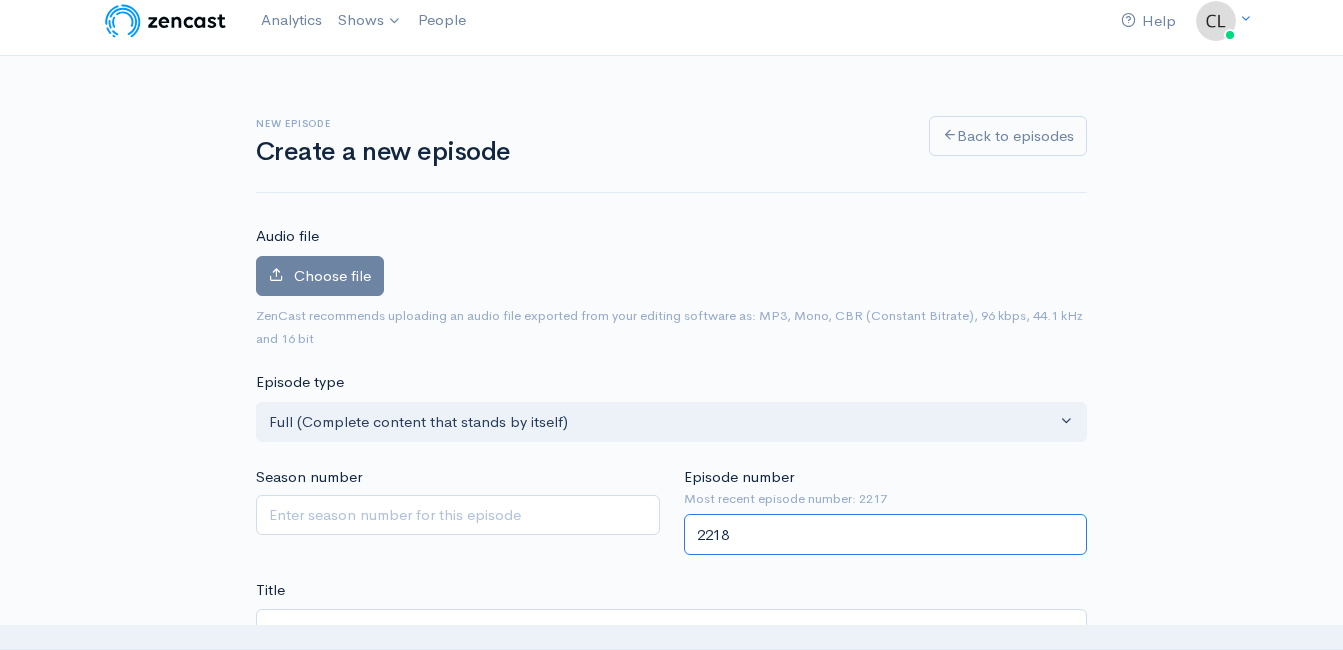 type on "2218" 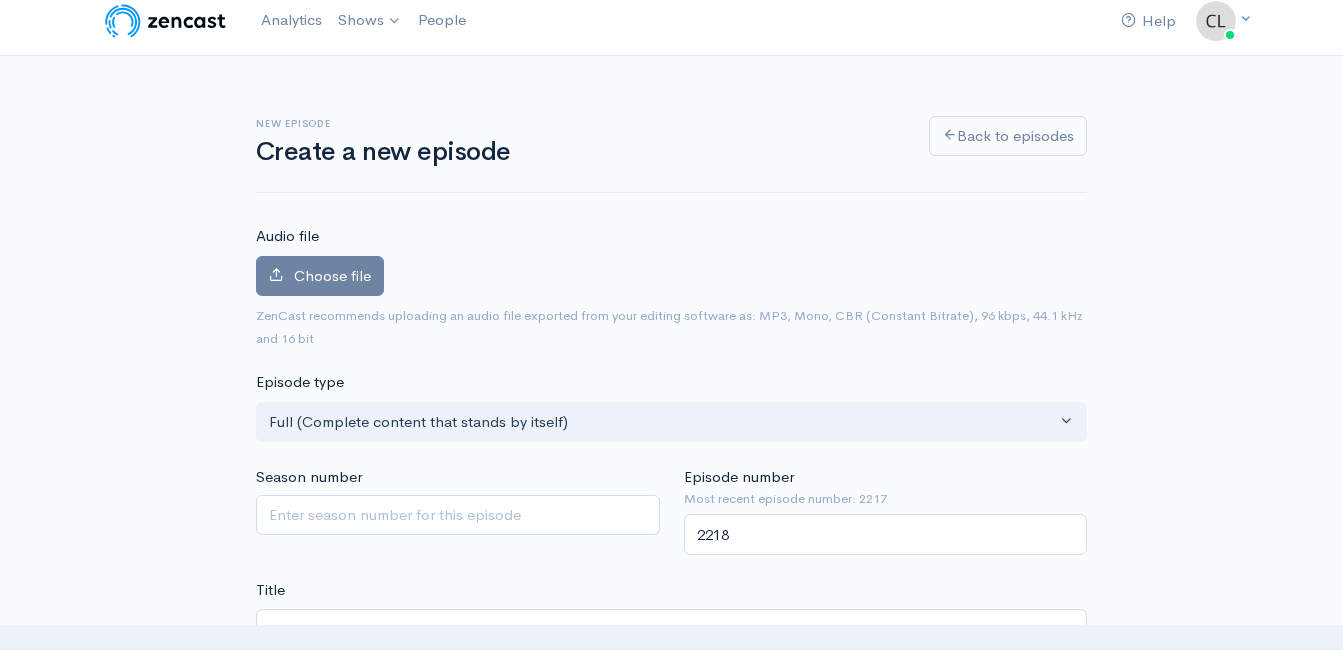 click on "New episode
Create a new episode
Back to episodes
Audio file       Choose file                     0     ZenCast recommends uploading an audio file exported from your editing
software as: MP3, Mono, CBR (Constant Bitrate), 96 kbps, 44.1 kHz and 16 bit   Episode type   Full (Complete content that stands by itself) Trailer (a short, promotional piece of content that represents a preview for a show) Bonus (extra content for a show (for example, behind the scenes information or interviews with the cast) Full (Complete content that stands by itself)     Season number     Episode number   Most recent episode number: 2217   2218   Title     Your episode title should  not  include your podcast
title, episode number, or season number.   Slug     The slug will be used in the URL for the episode.     Subtitle     No need to repeat the main title of the episode, it's best to add a little more context." at bounding box center [672, 1228] 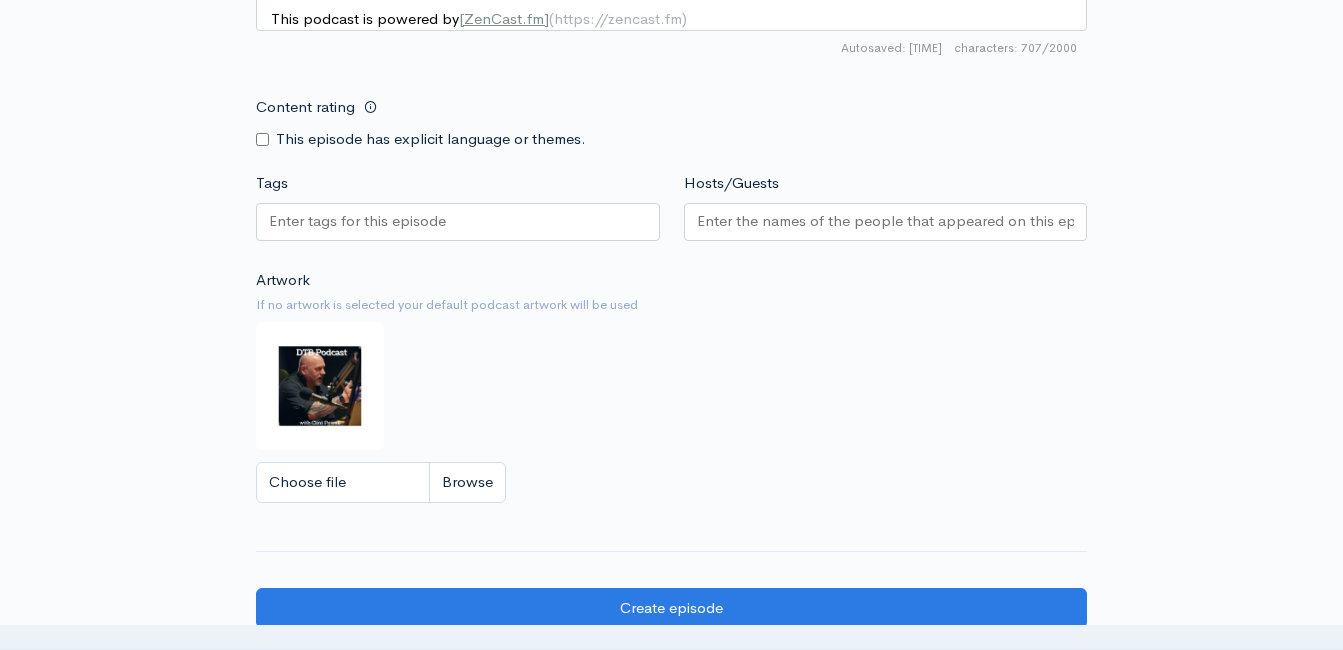 scroll, scrollTop: 1713, scrollLeft: 0, axis: vertical 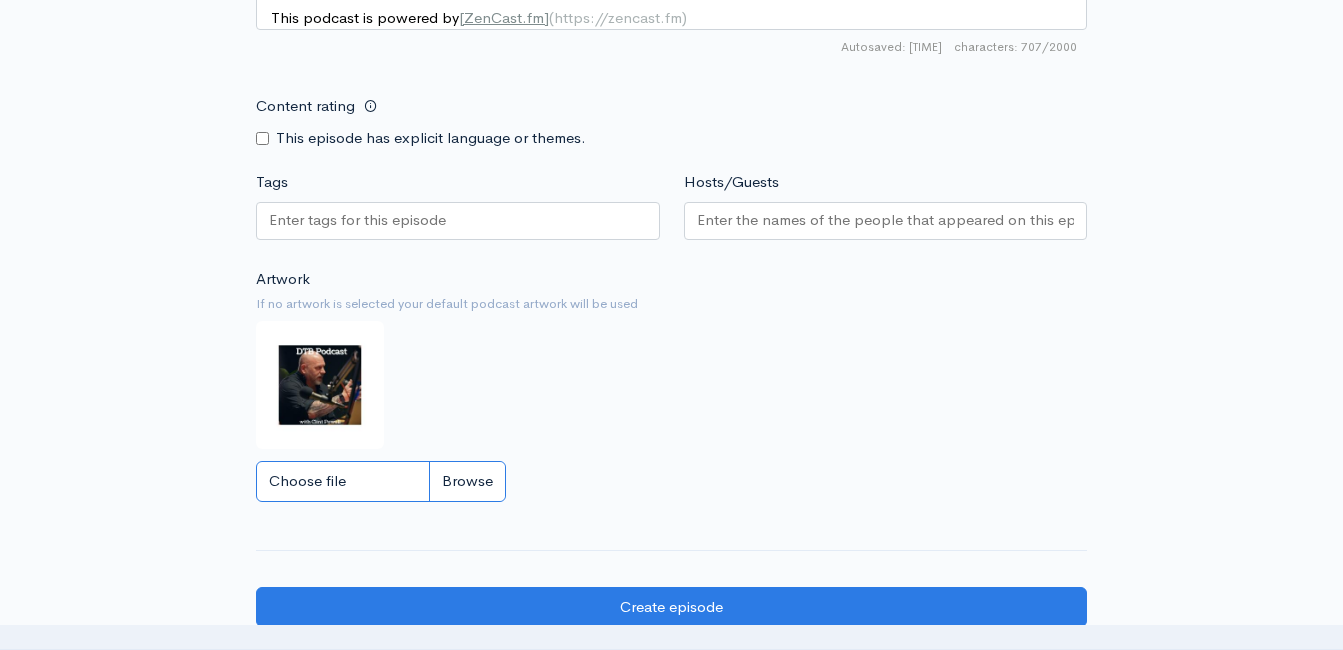 click on "Choose file" at bounding box center [381, 481] 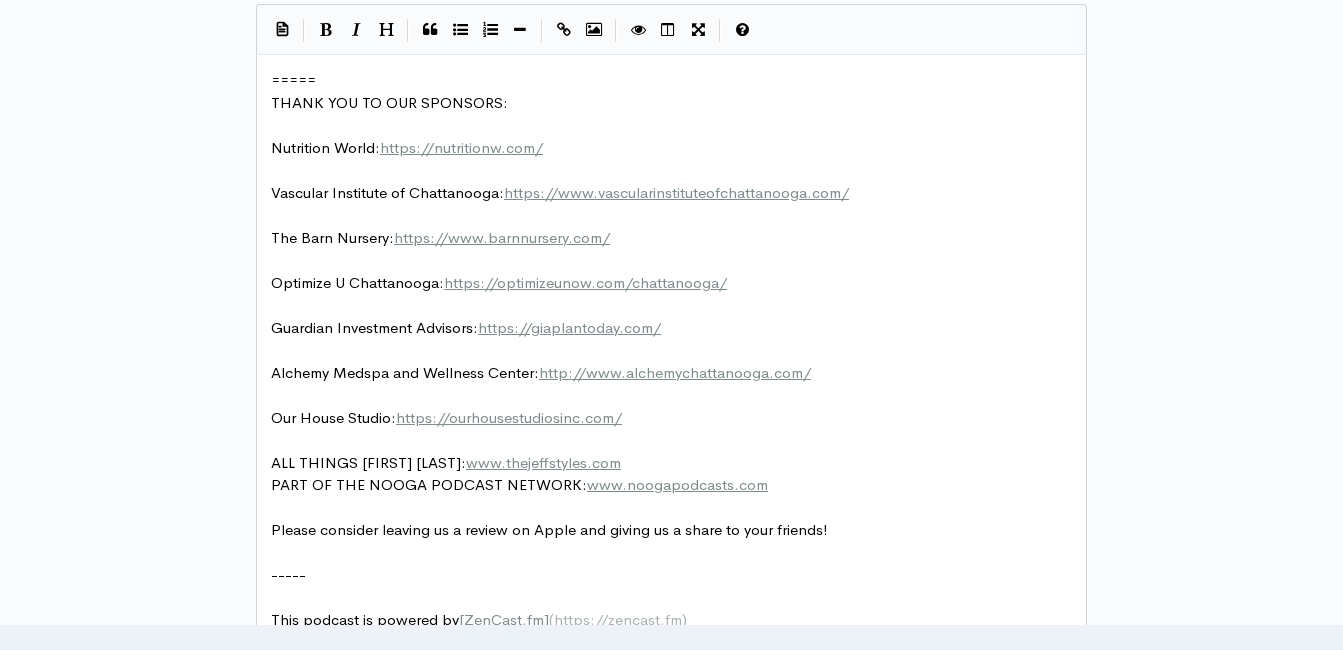 scroll, scrollTop: 1013, scrollLeft: 0, axis: vertical 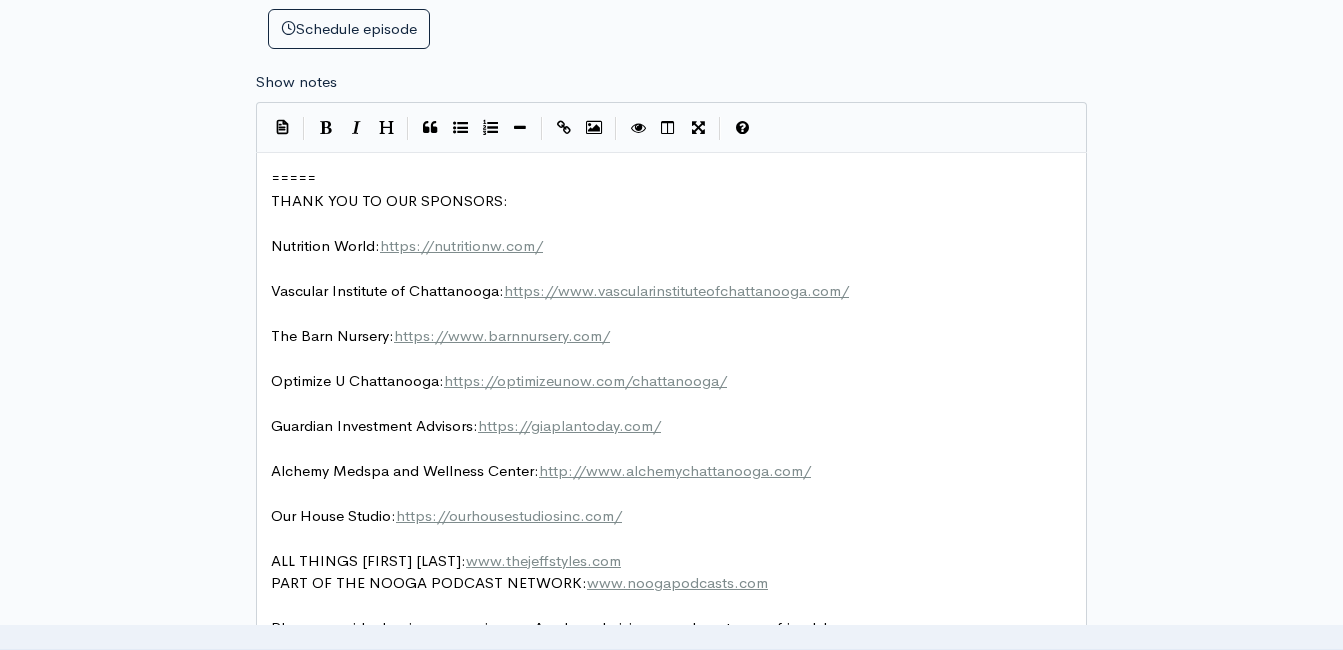 click on "=====" at bounding box center [293, 177] 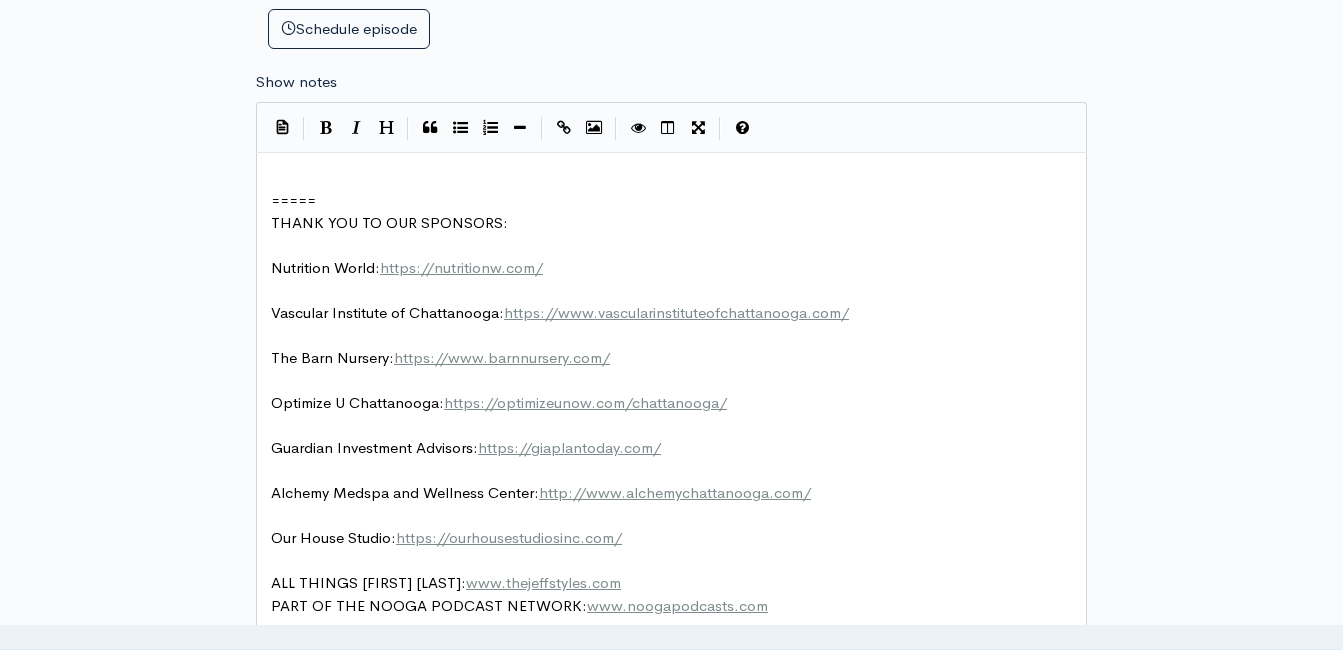 click on "​" at bounding box center (679, 178) 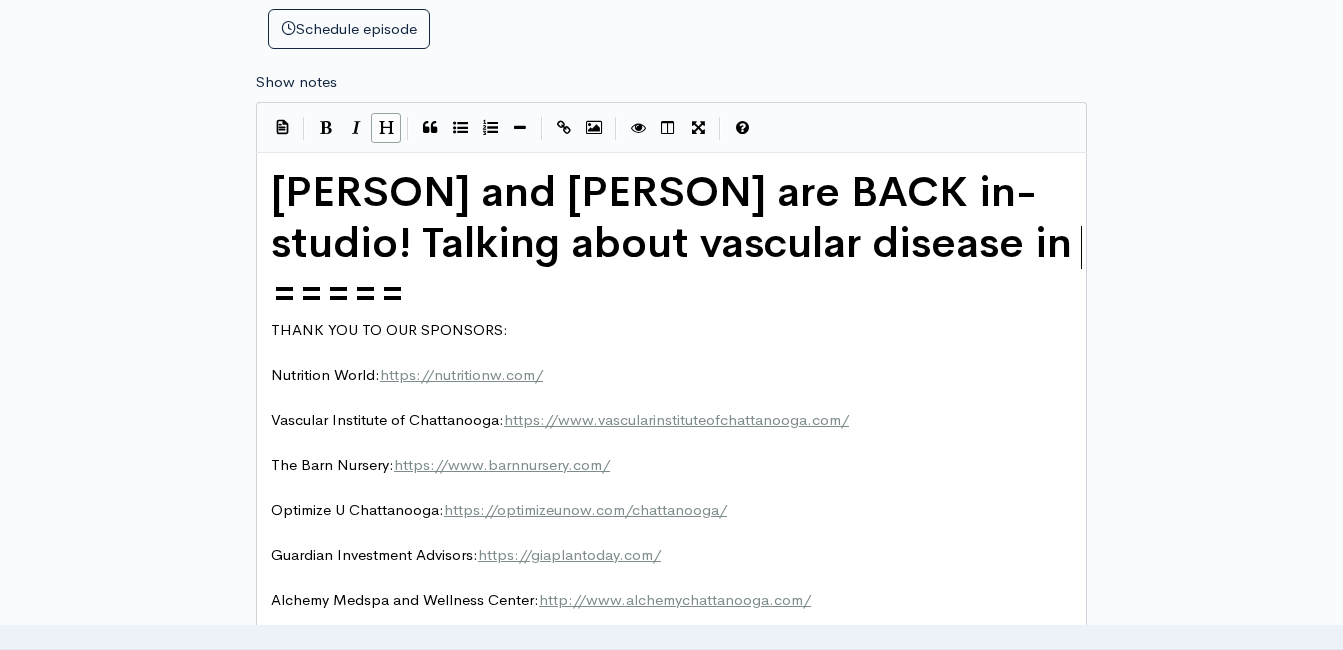 scroll, scrollTop: 7, scrollLeft: 141, axis: both 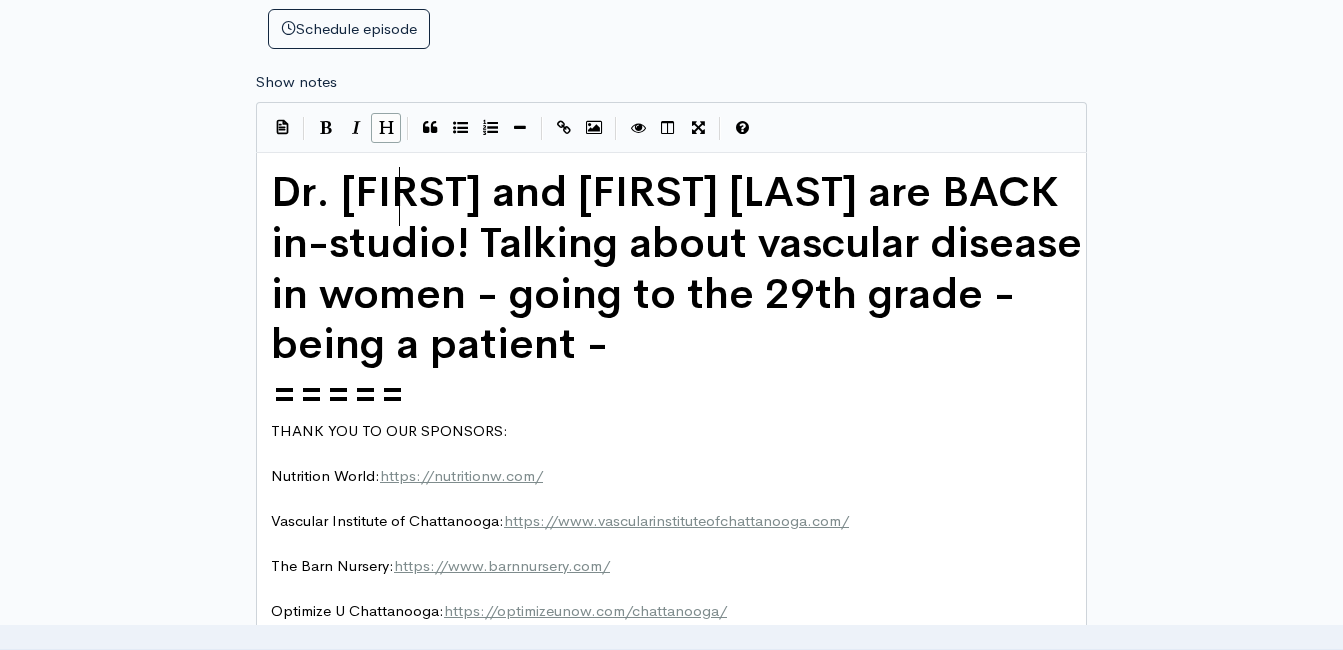 click on "Dr. [FIRST] and [FIRST] [LAST] are BACK in-studio! Talking about vascular disease in women - going to the 29th grade - being a patient -" at bounding box center [682, 268] 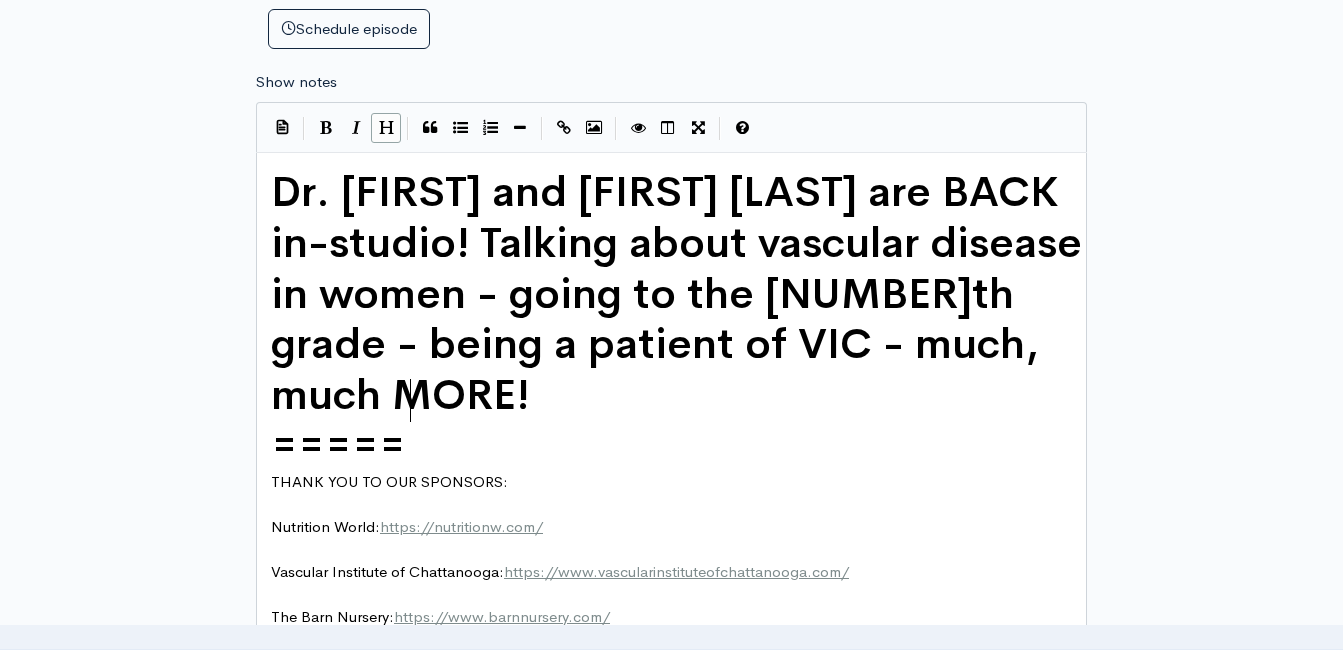 scroll, scrollTop: 7, scrollLeft: 71, axis: both 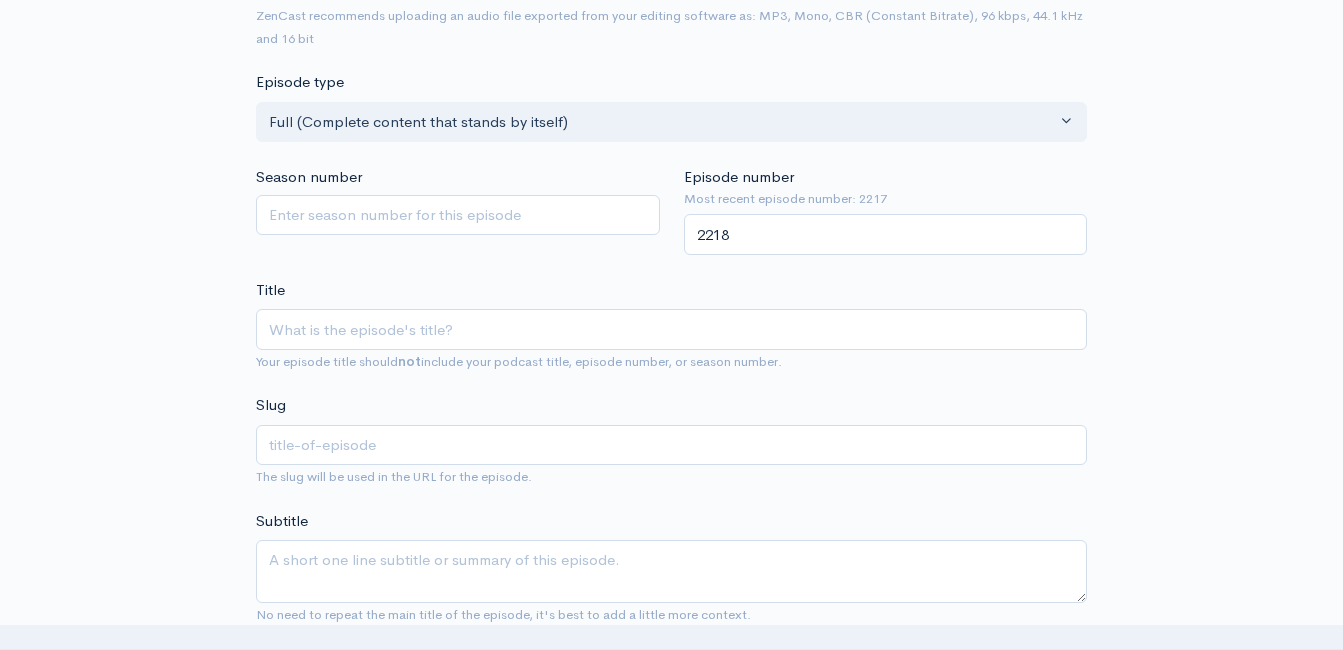 type on "ch MORE!" 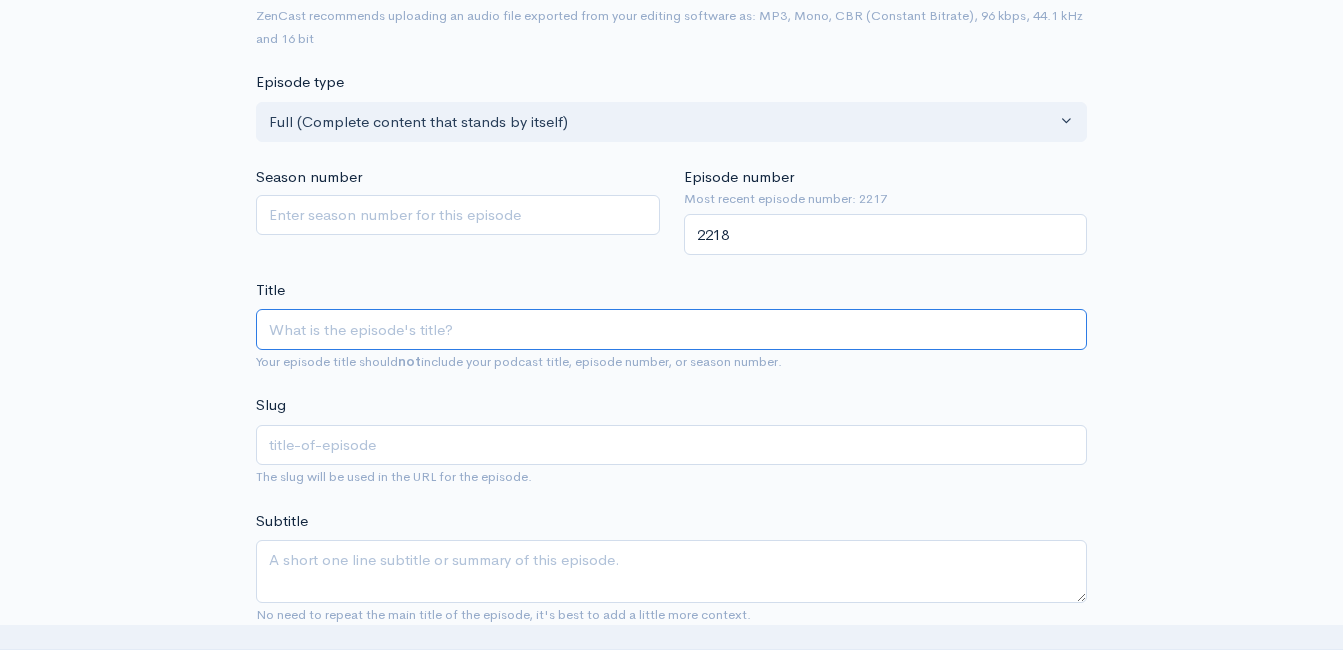 click on "Title" at bounding box center (671, 329) 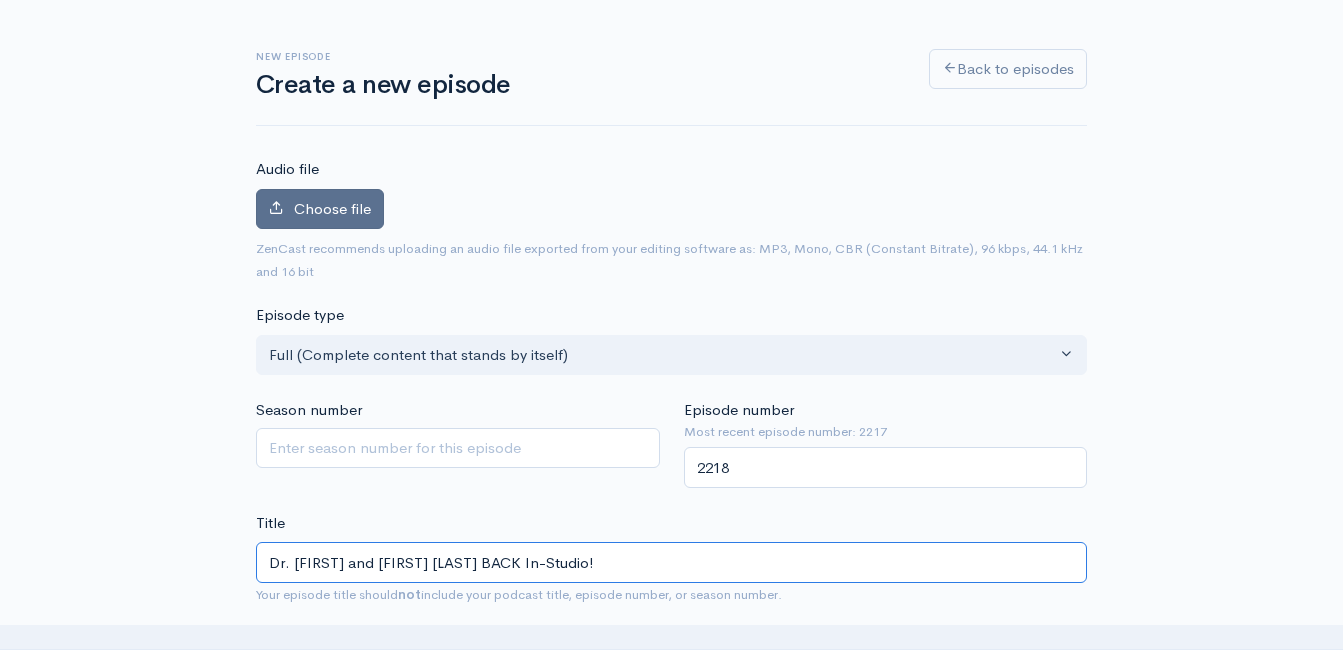 scroll, scrollTop: 13, scrollLeft: 0, axis: vertical 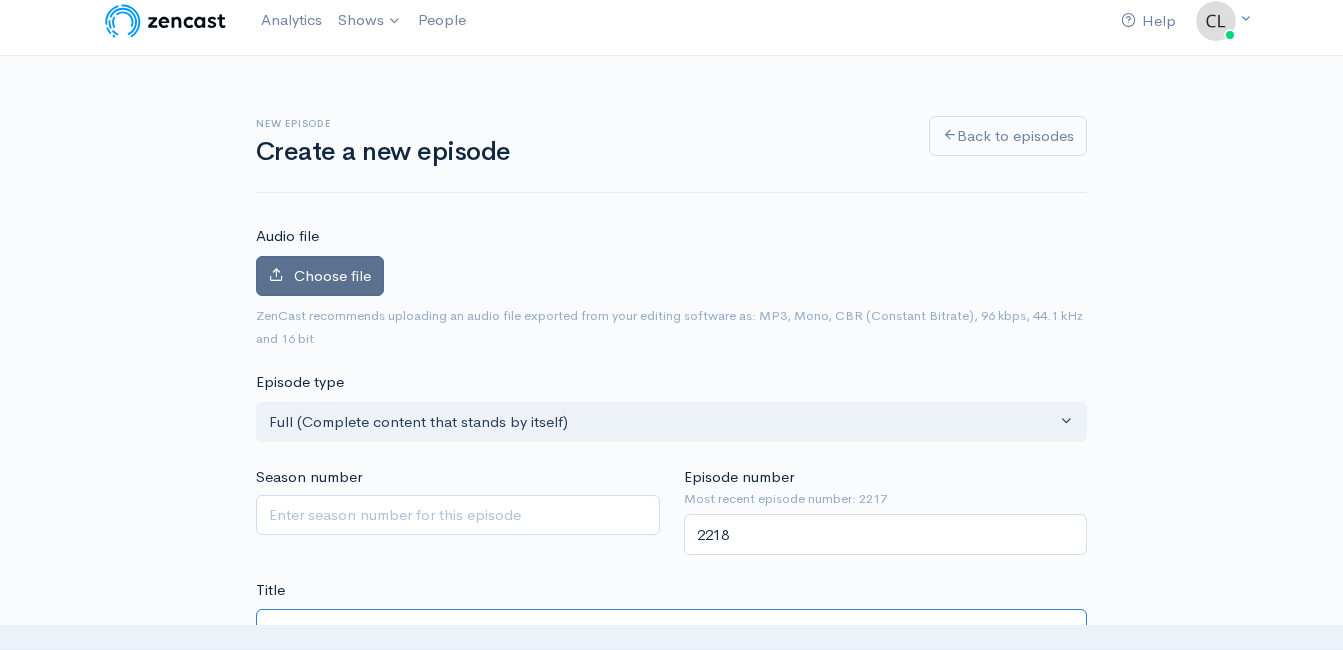 type on "Dr. [FIRST] and [FIRST] [LAST] BACK In-Studio!" 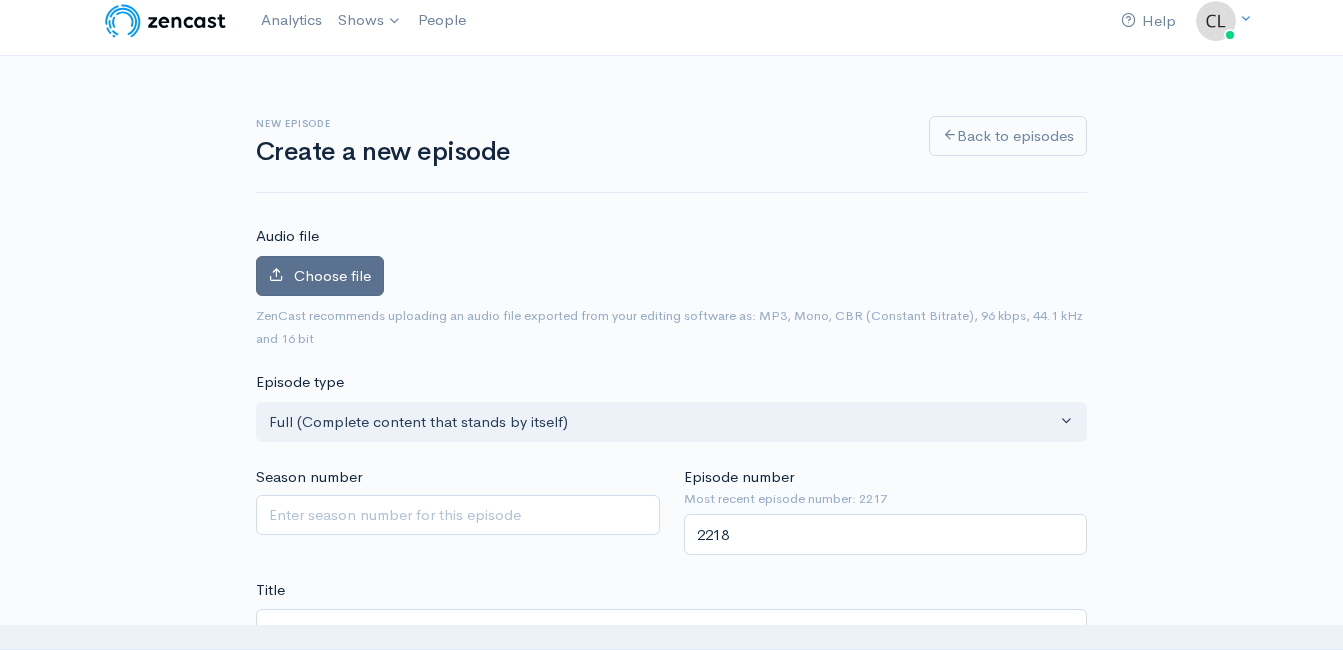 click on "Choose file" at bounding box center [332, 275] 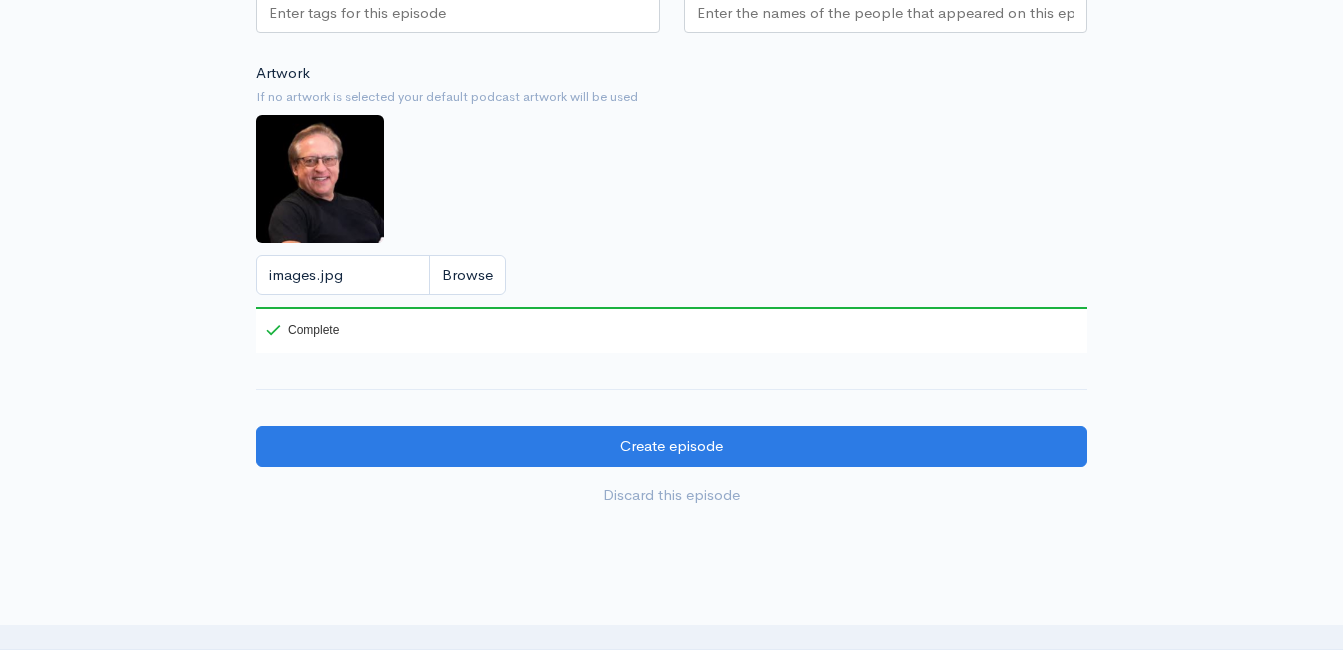 scroll, scrollTop: 2413, scrollLeft: 0, axis: vertical 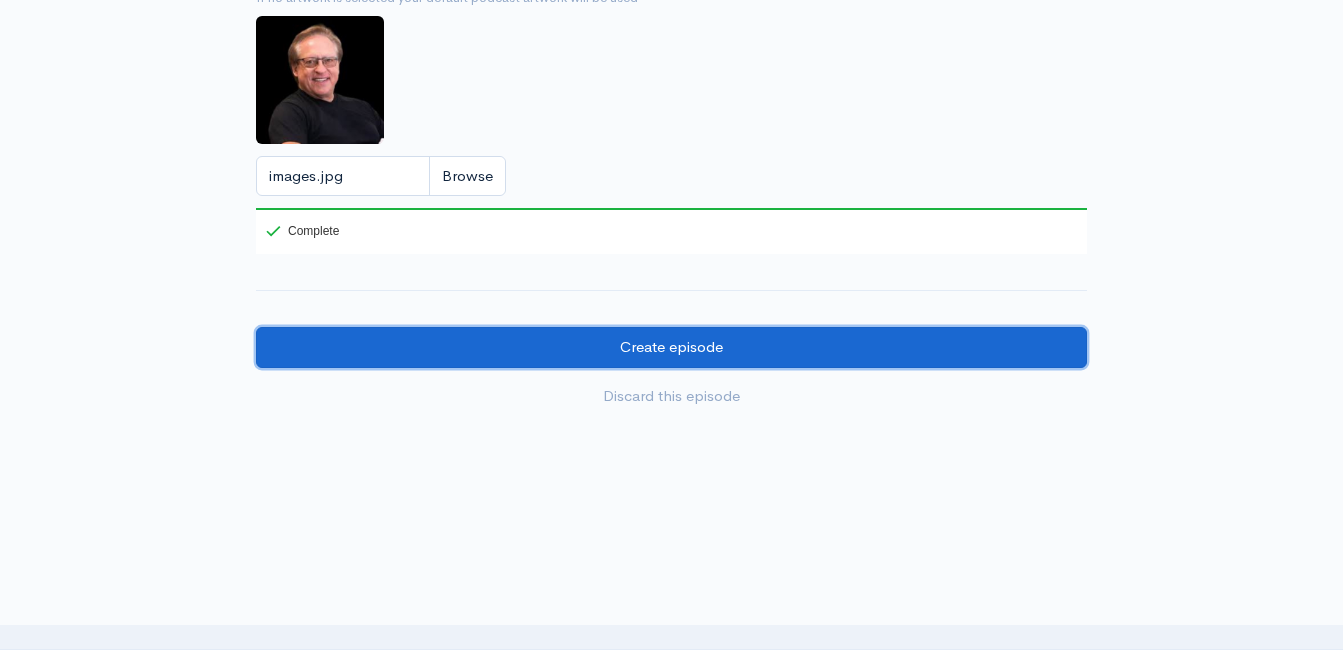 click on "Create episode" at bounding box center [671, 347] 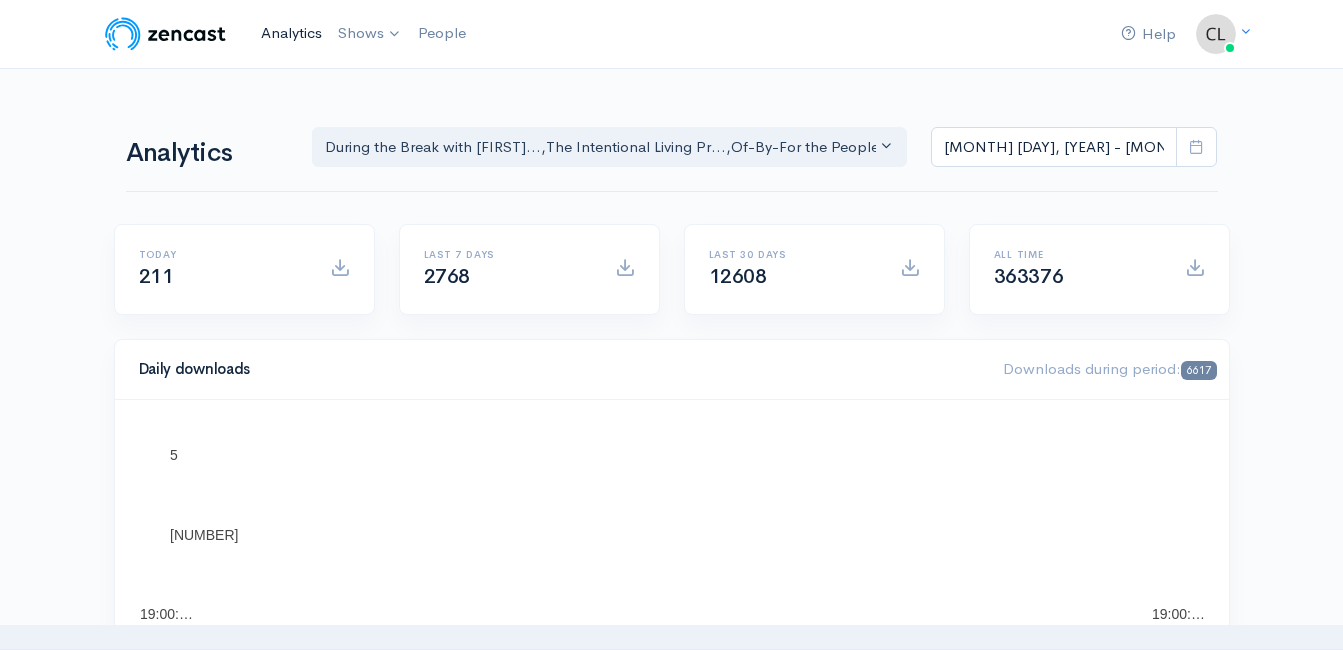 scroll, scrollTop: 0, scrollLeft: 0, axis: both 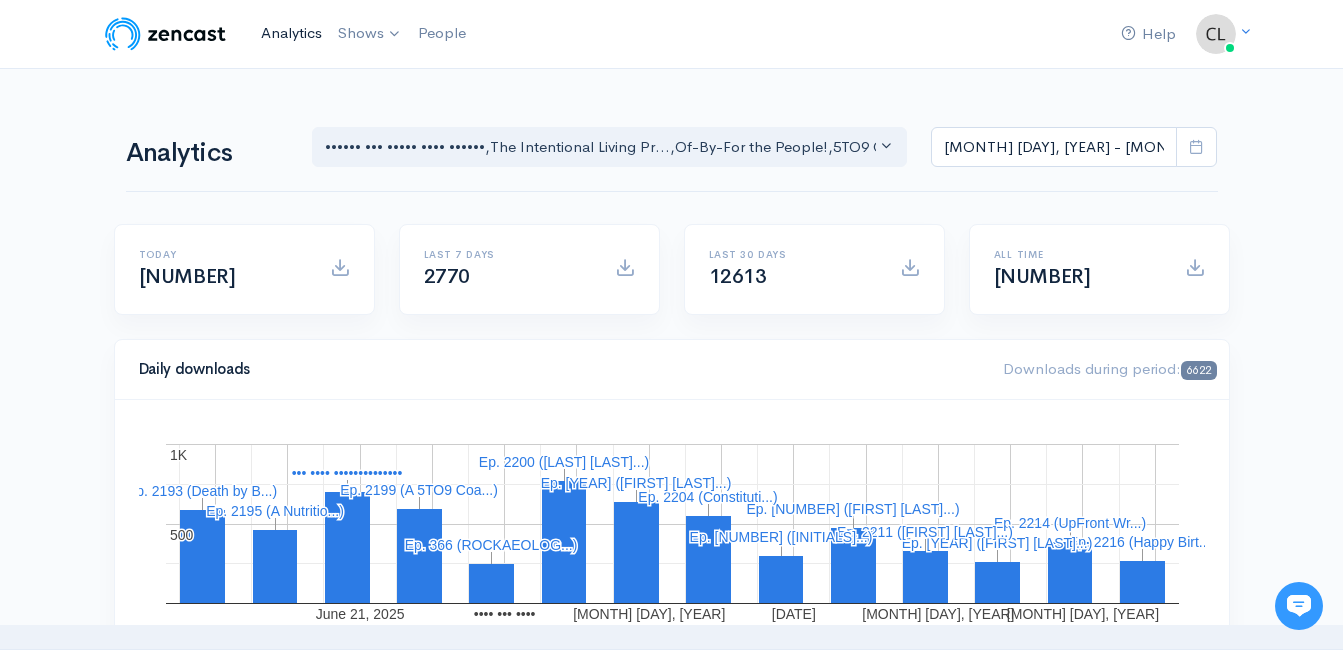 click on "Analytics" at bounding box center (291, 33) 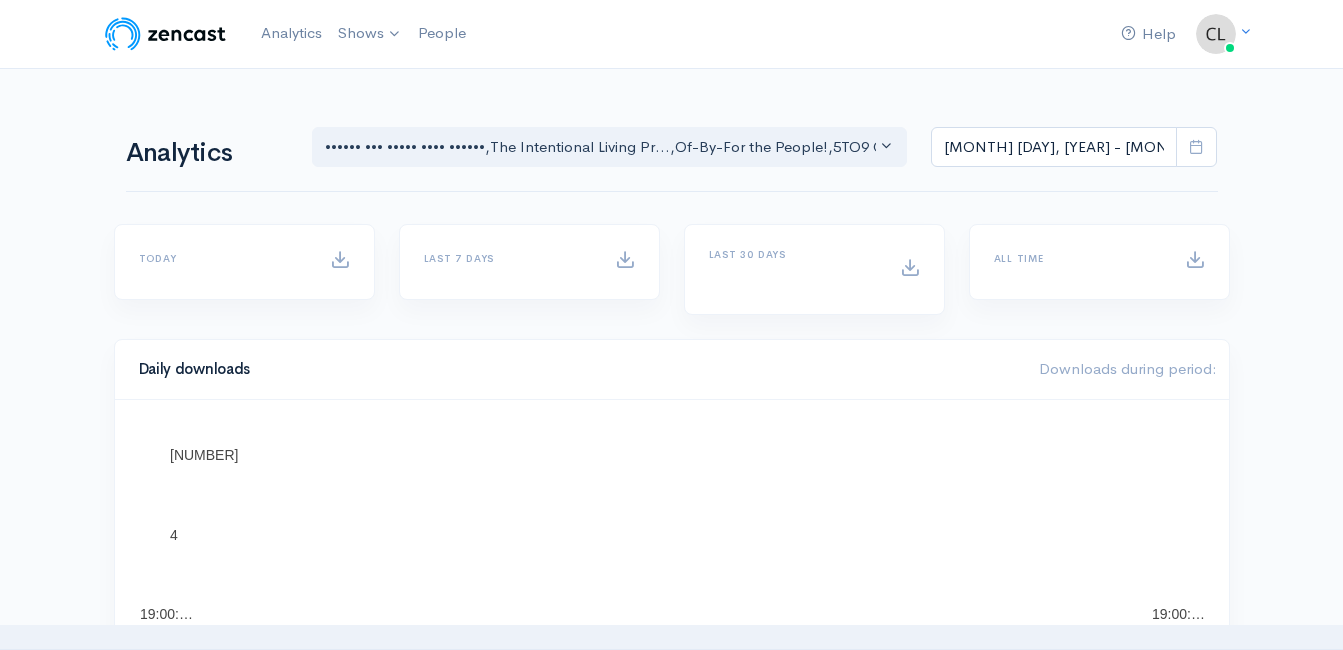 scroll, scrollTop: 0, scrollLeft: 0, axis: both 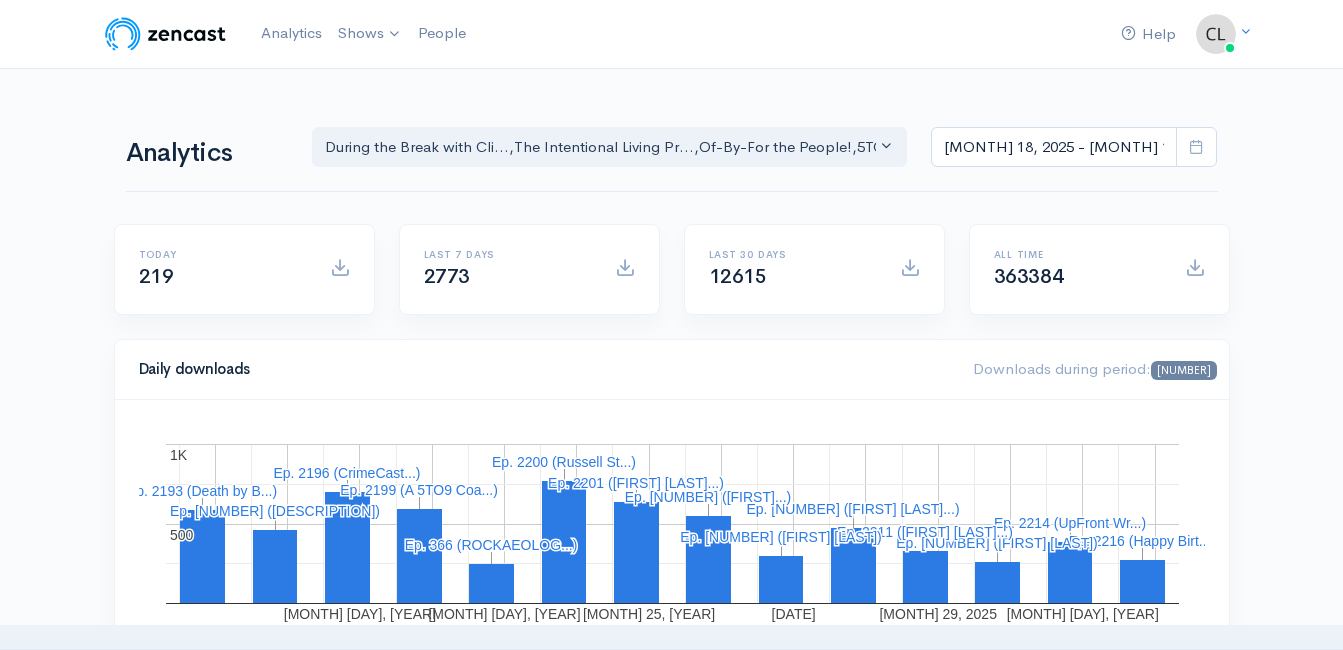 click on "Analytics
During the Break with Cli... The Intentional Living Pr... Of-By-For the People! 5TO9 COACHING The CrimeCast The Jeff Styles Oath and Pledge 18 TO 80 Podcast Out of the Chair with Mat... Policy-Pitfalls-Power Pla... Celebrate America 250 During the Break with Cli... ,  The Intentional Living Pr... ,  Of-By-For the People! ,  5TO9 COACHING ,  The CrimeCast ,  The Jeff Styles ,  Oath and Pledge ,  18 TO 80 Podcast ,  Out of the Chair with Mat... ,  Policy-Pitfalls-Power Pla... ,  Celebrate America 250     Jun 18, 2025 - Jul 1, 2025" at bounding box center [672, 145] 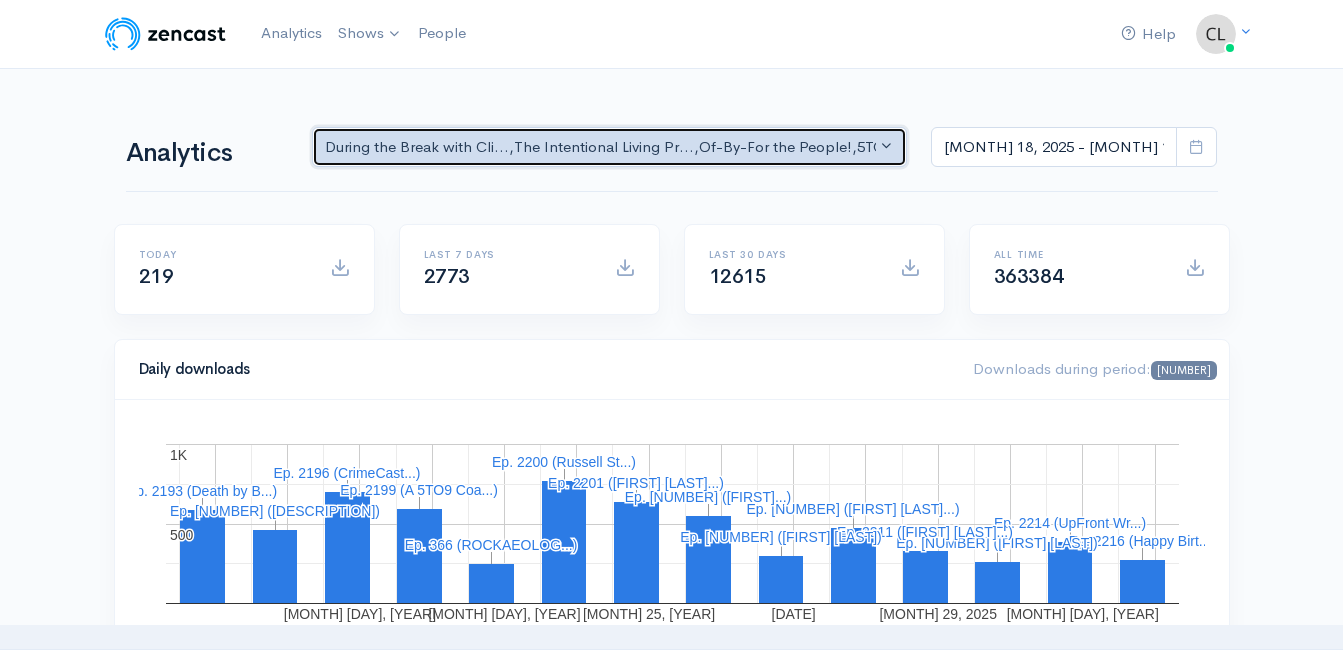 click on "During the Break with Cli... ,  The Intentional Living Pr... ,  Of-By-For the People! ,  5TO9 COACHING ,  The CrimeCast ,  The Jeff Styles ,  Oath and Pledge ,  18 TO 80 Podcast ,  Out of the Chair with Mat... ,  Policy-Pitfalls-Power Pla... ,  Celebrate America 250" at bounding box center [610, 147] 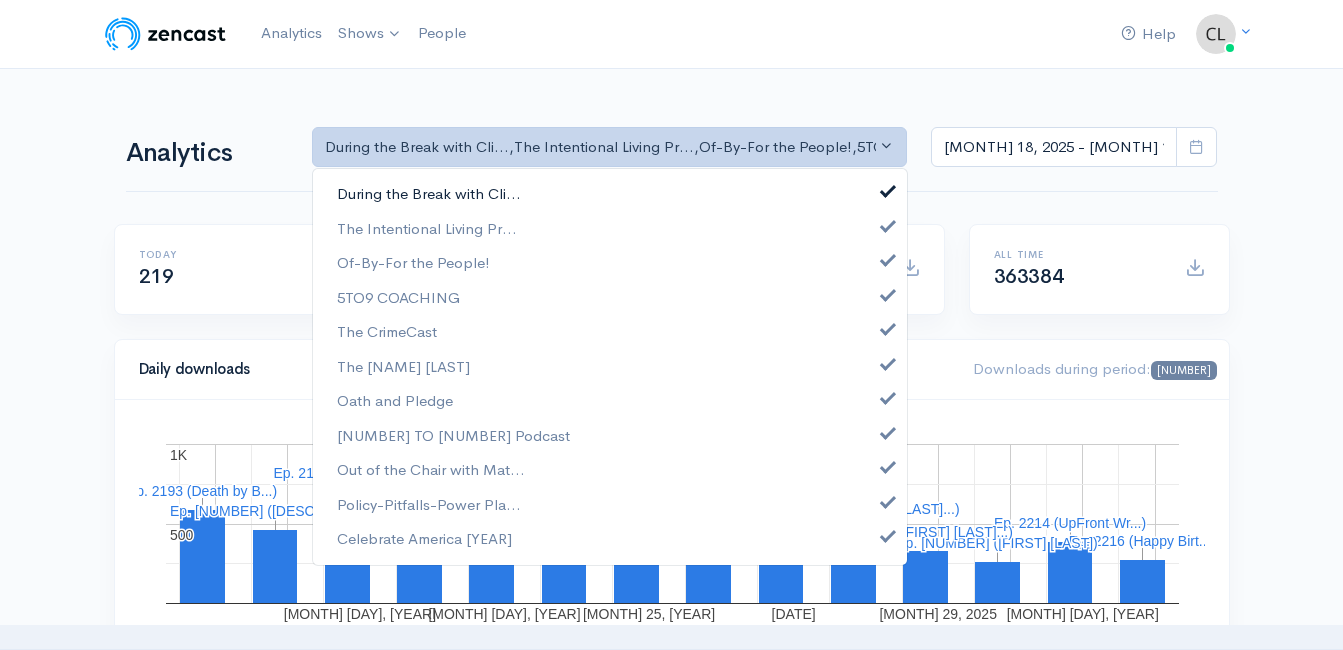 click on "•••••• ••• ••••• •••• ••••••" at bounding box center (429, 194) 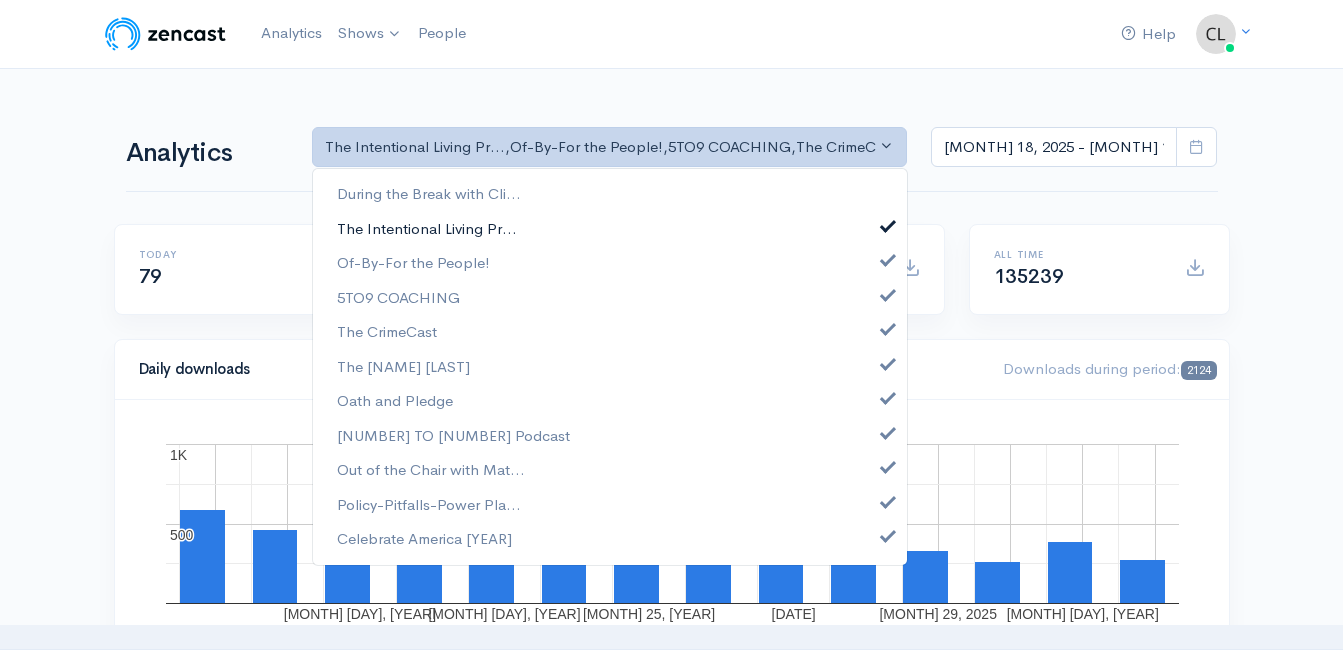 click on "The Intentional Living Pr..." at bounding box center [427, 228] 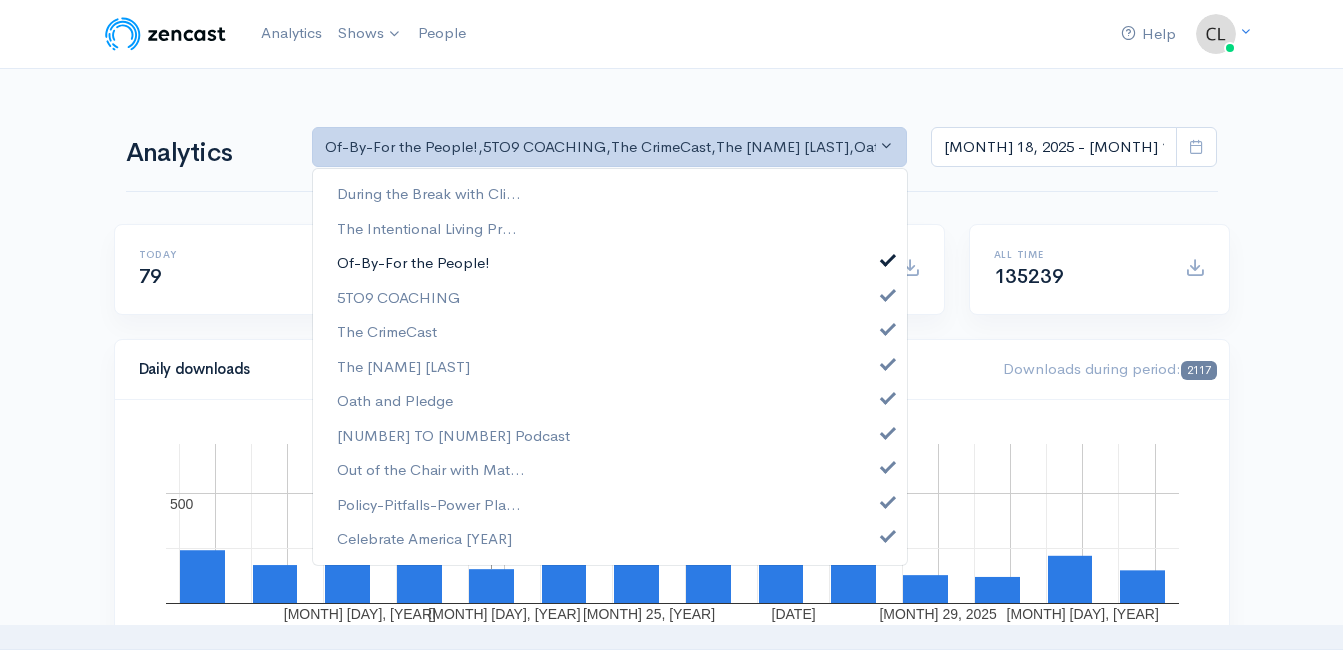 click on "Of-By-For the People!" at bounding box center [413, 263] 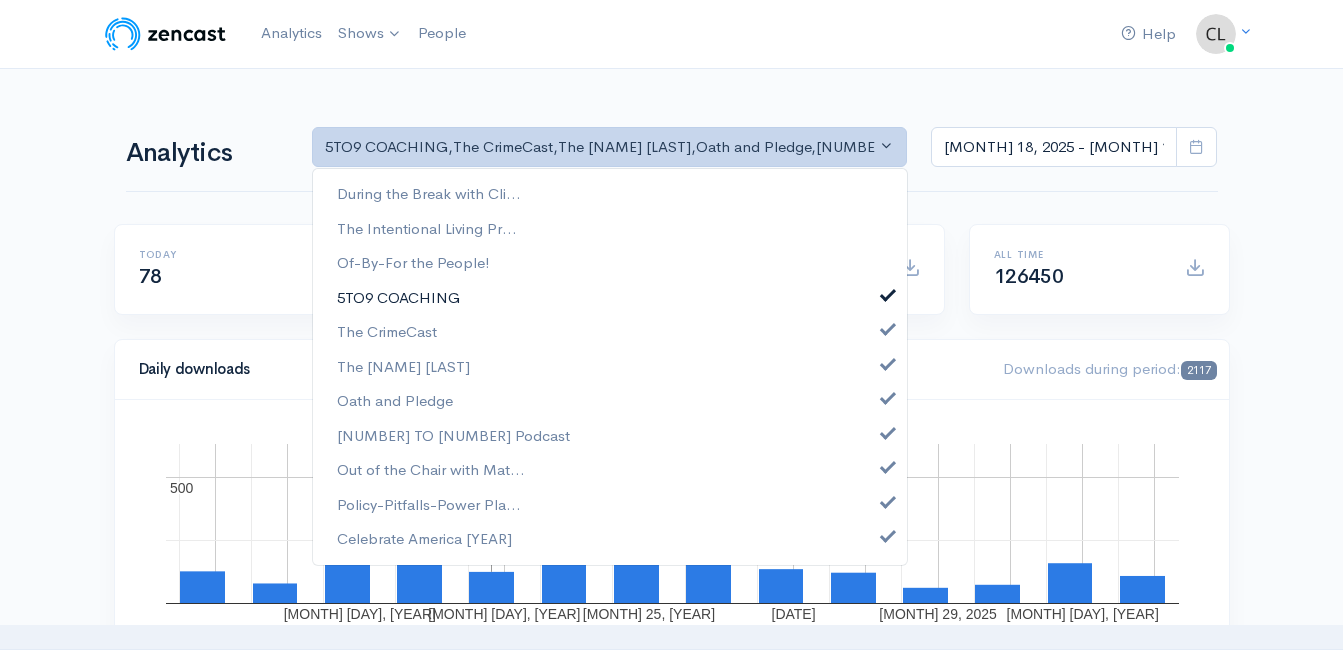 click on "5TO9 COACHING" at bounding box center (398, 297) 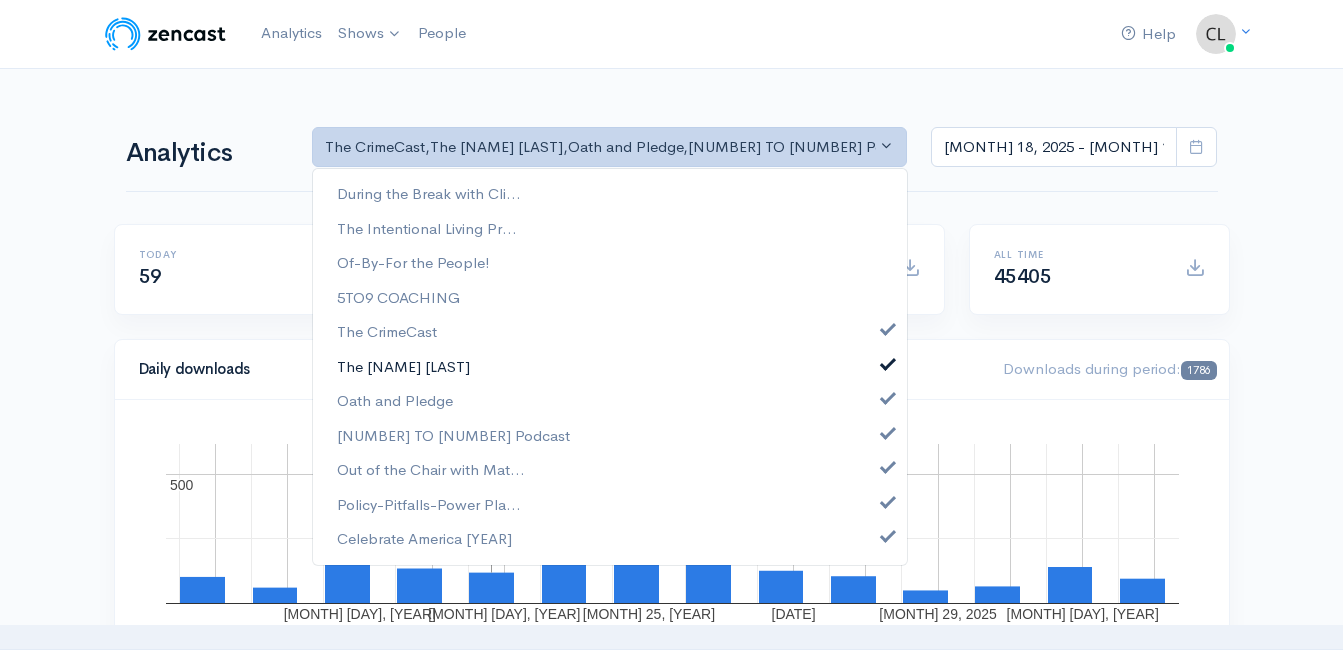 click on "The [PERSON]" at bounding box center (403, 366) 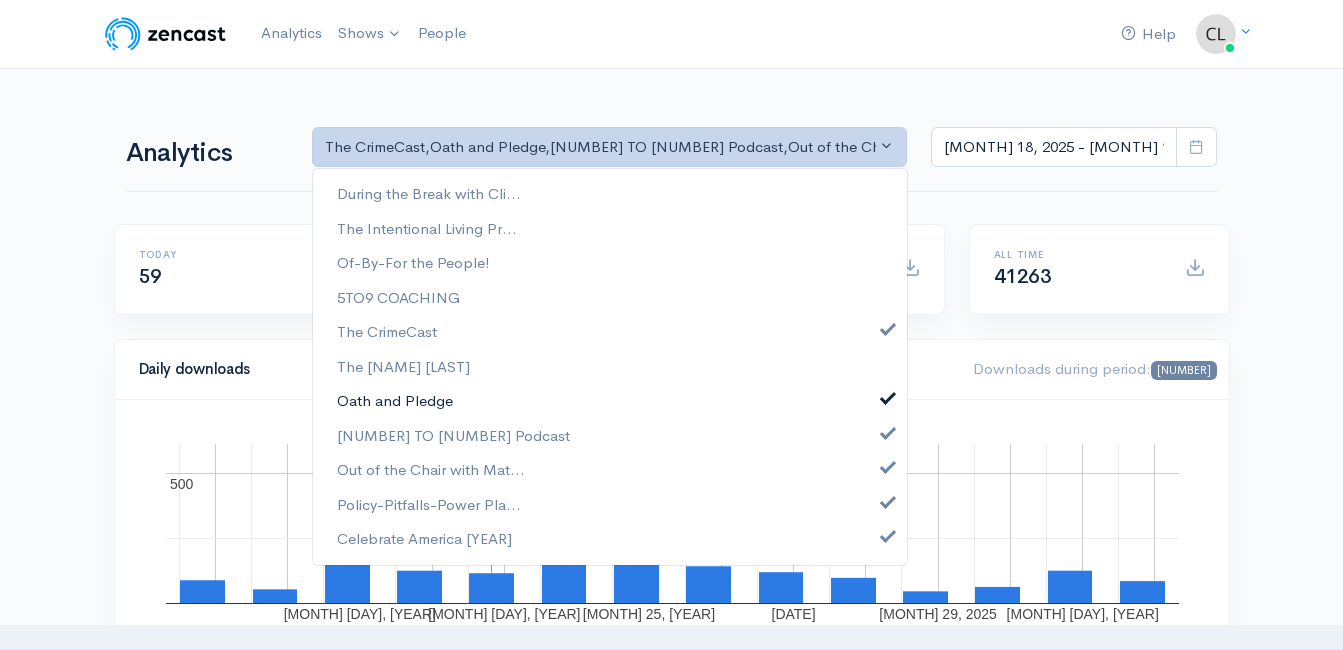 click on "Oath and Pledge" at bounding box center [395, 401] 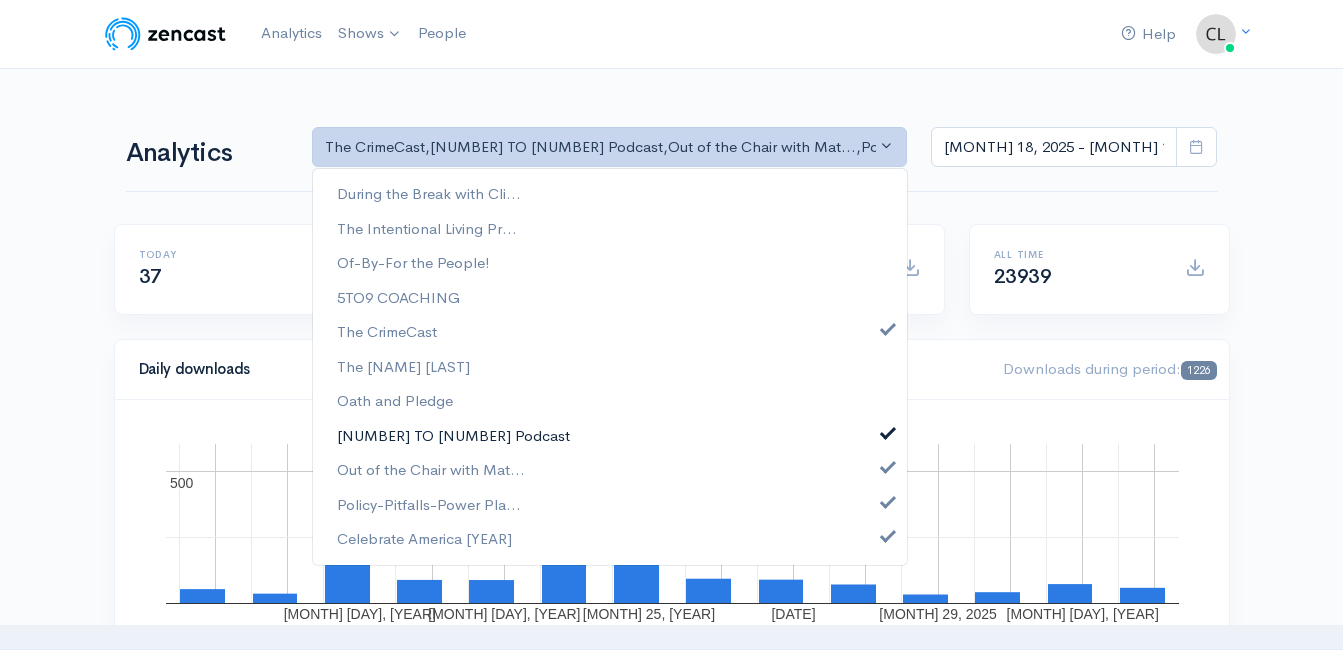 click on "18 TO 80 Podcast" at bounding box center (453, 435) 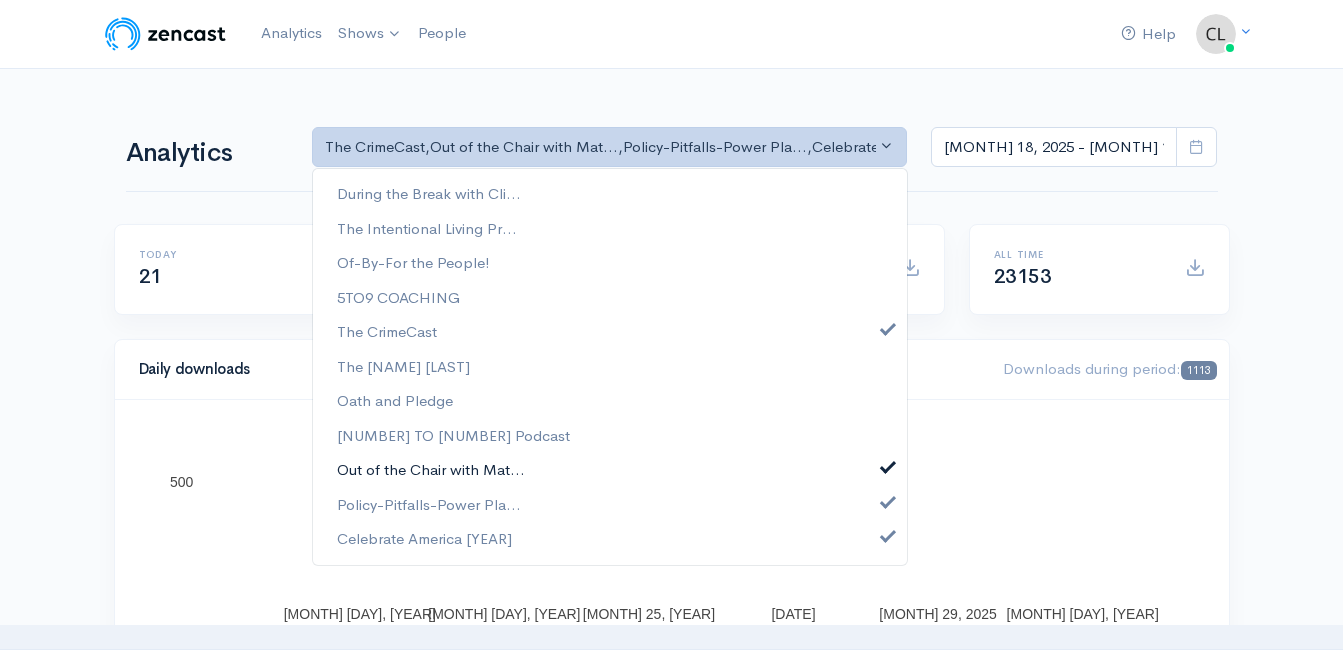 click on "Out of the Chair with Mat..." at bounding box center [431, 470] 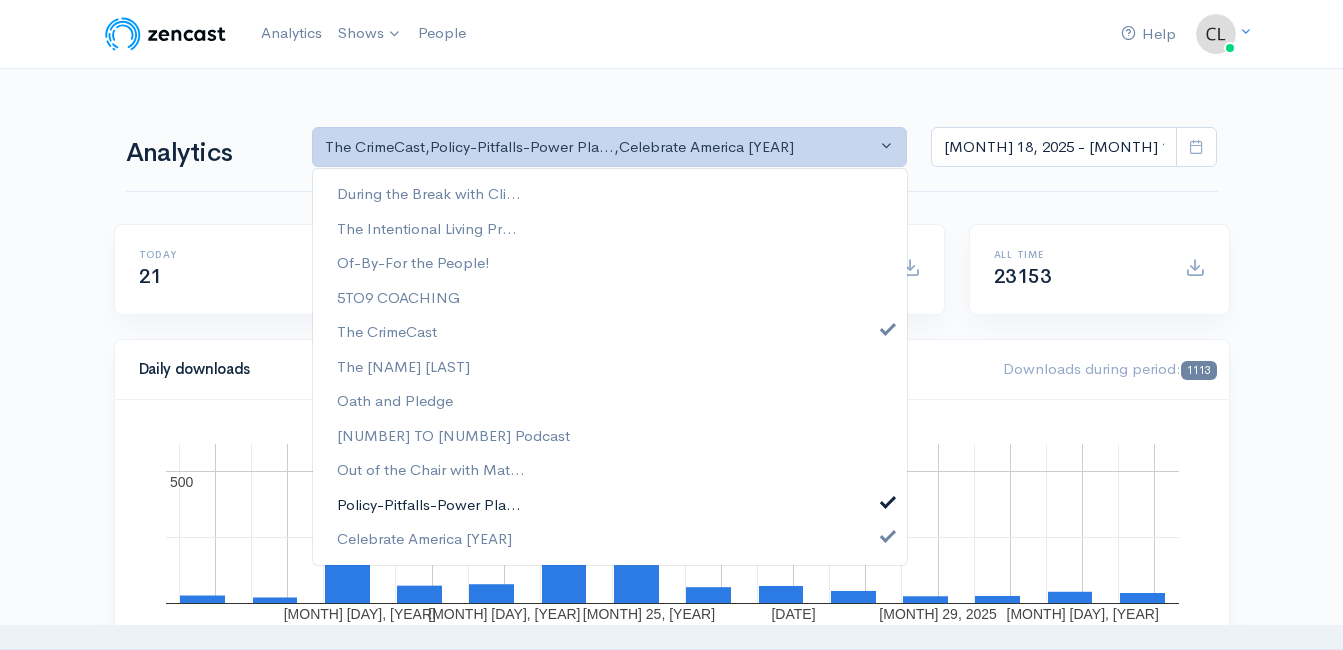 click on "Policy-Pitfalls-Power Pla..." at bounding box center [429, 504] 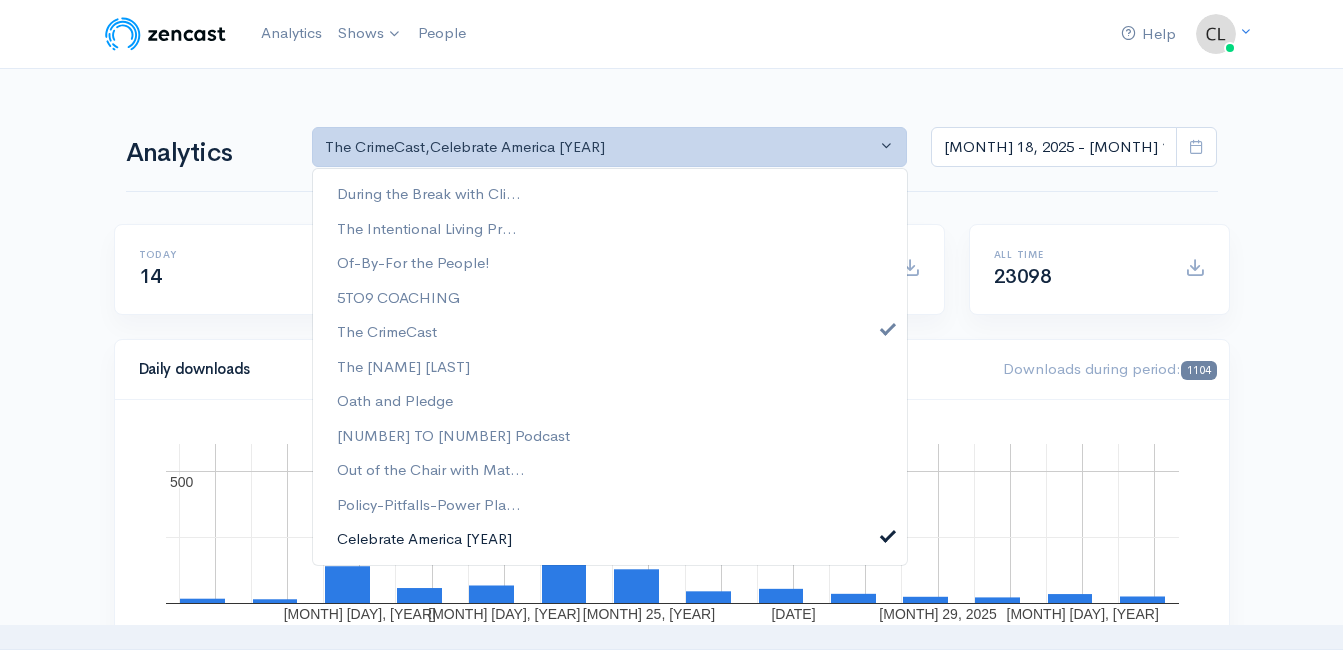 click on "Celebrate America [YEAR]" at bounding box center (424, 539) 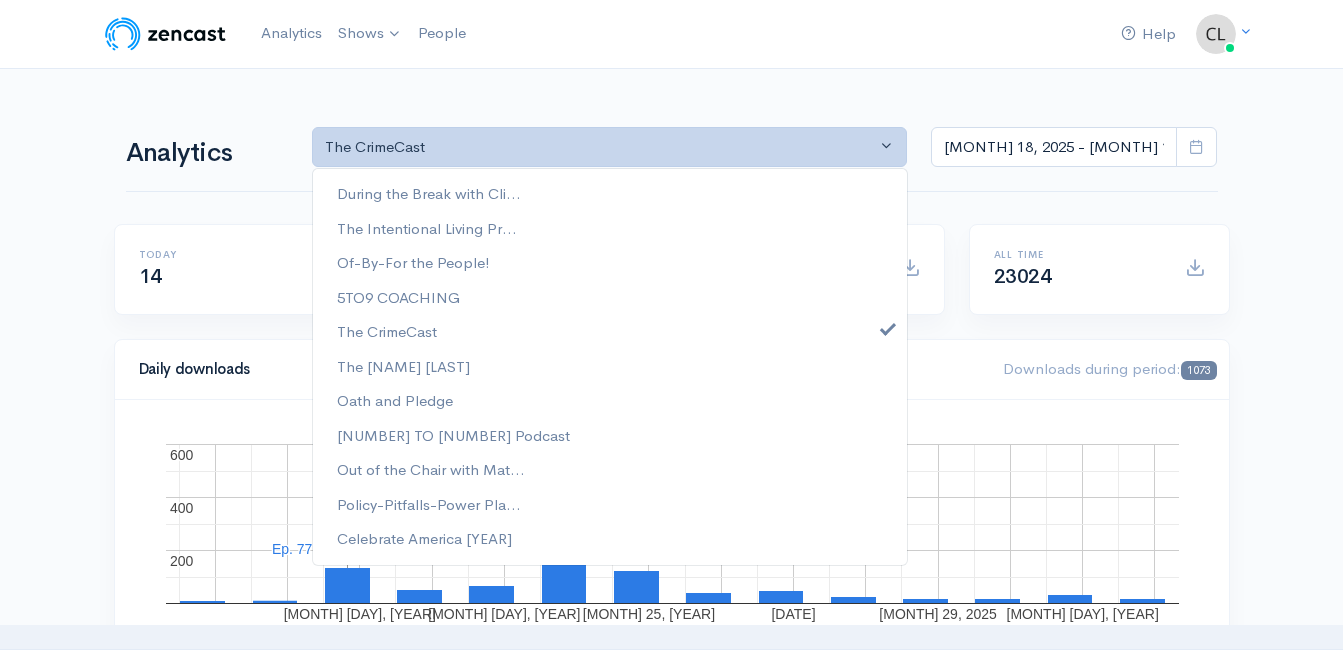 click on "Analytics
During the Break with Cli... The Intentional Living Pr... Of-By-For the People! 5TO9 COACHING The CrimeCast The Jeff Styles Oath and Pledge 18 TO 80 Podcast Out of the Chair with Mat... Policy-Pitfalls-Power Pla... Celebrate America 250 The CrimeCast   During the Break with Cli... The Intentional Living Pr... Of-By-For the People! 5TO9 COACHING The CrimeCast The Jeff Styles Oath and Pledge 18 TO 80 Podcast Out of the Chair with Mat... Policy-Pitfalls-Power Pla... Celebrate America 250   Jun 18, 2025 - Jul 1, 2025" at bounding box center (672, 145) 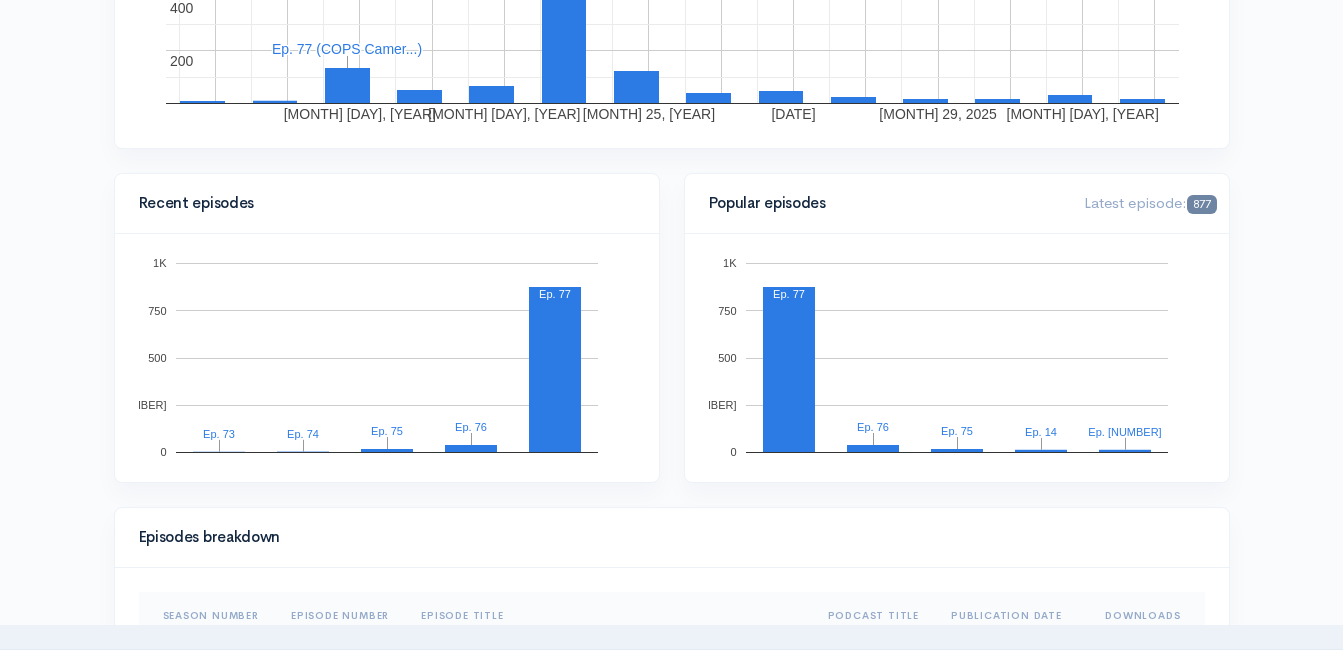 scroll, scrollTop: 0, scrollLeft: 0, axis: both 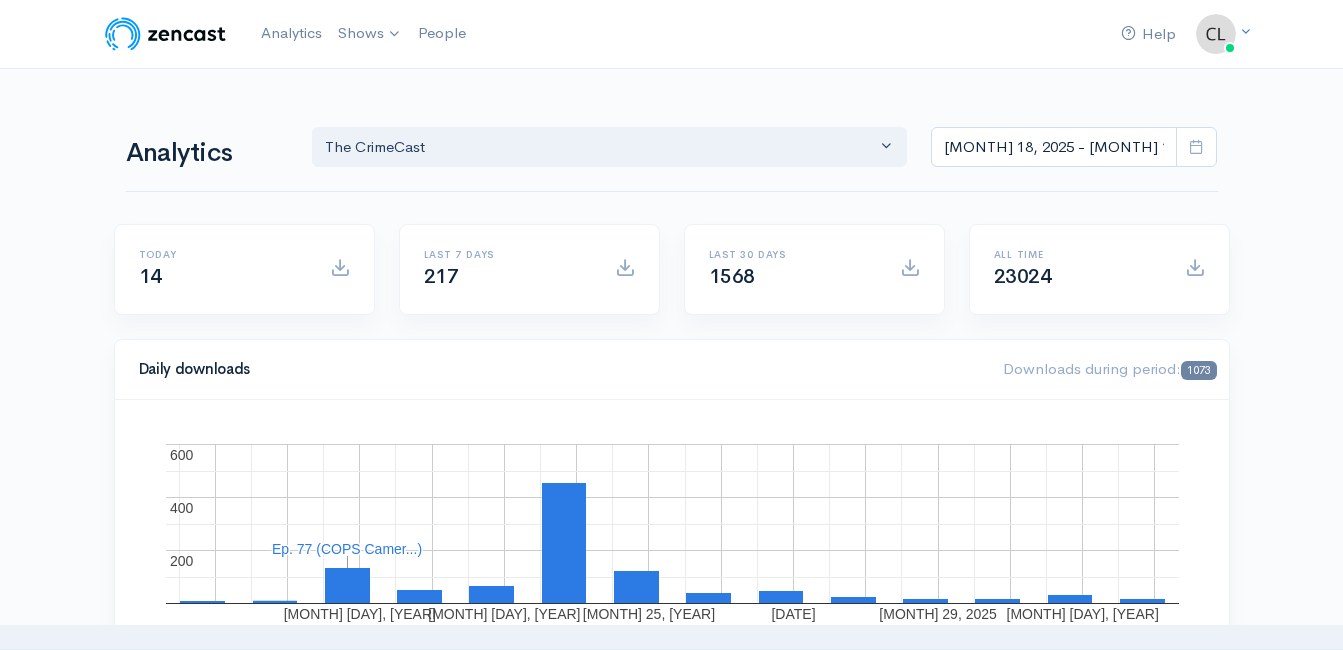 click at bounding box center (1196, 147) 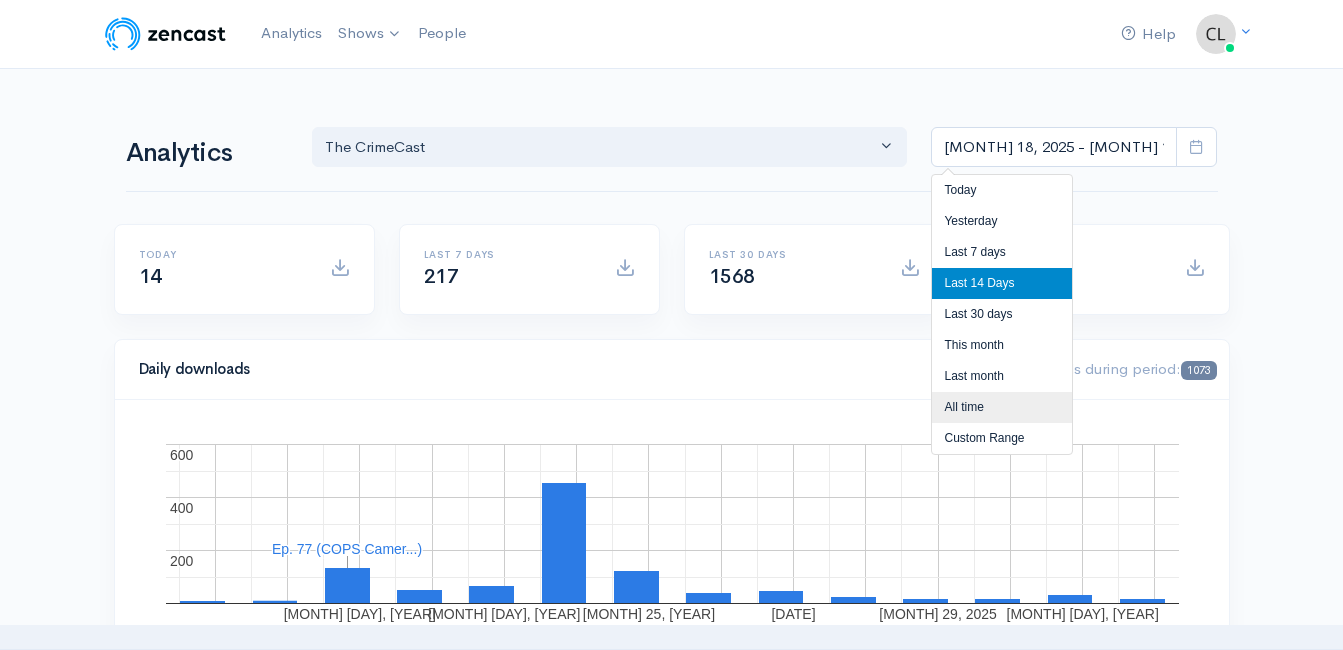click on "All time" at bounding box center (1002, 407) 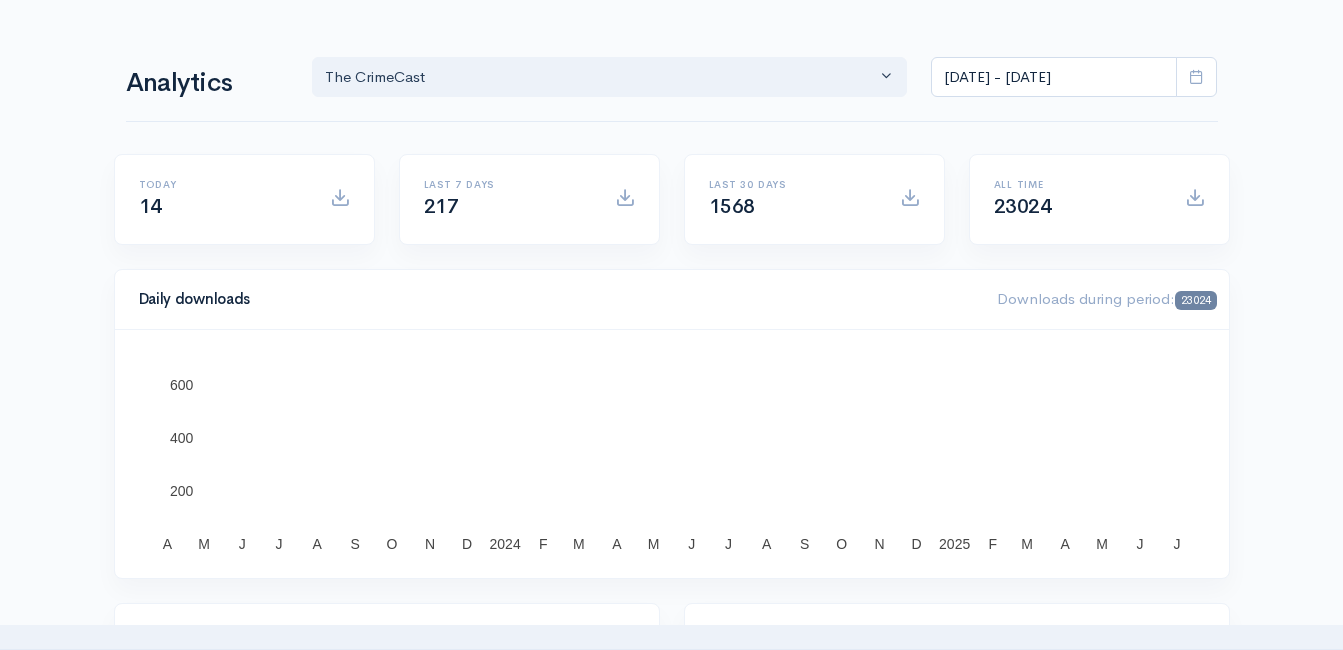 scroll, scrollTop: 0, scrollLeft: 0, axis: both 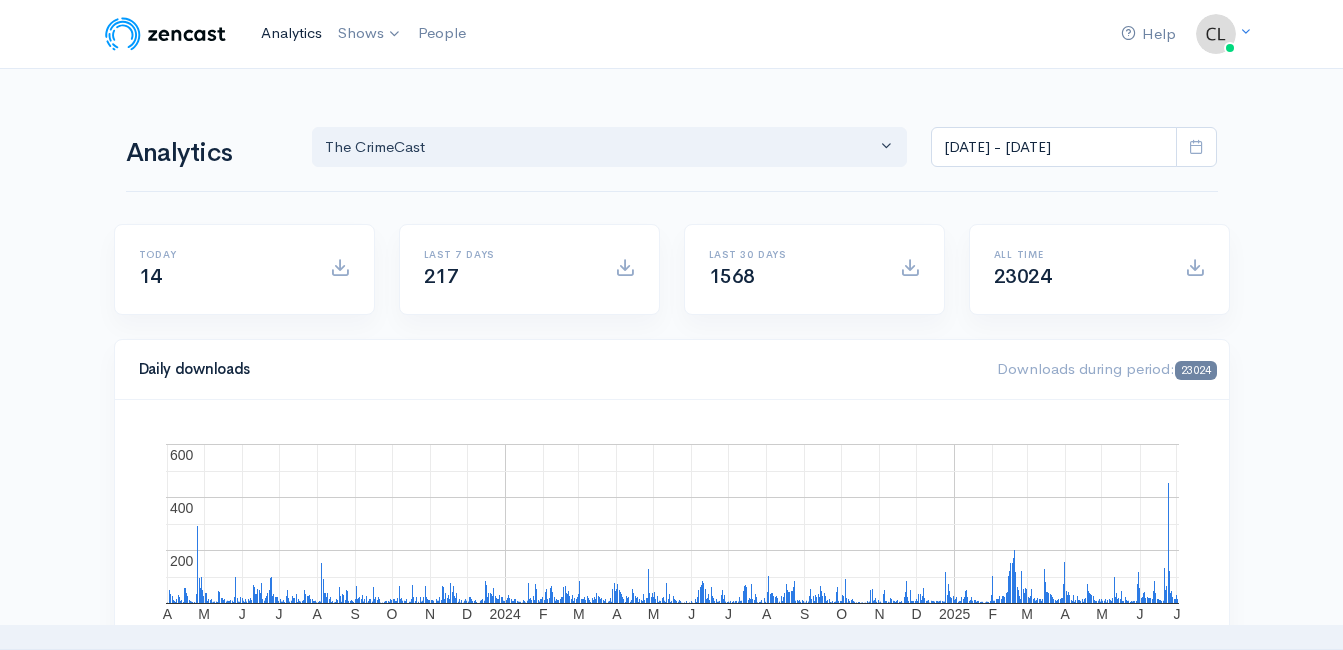 click on "Analytics" at bounding box center [291, 33] 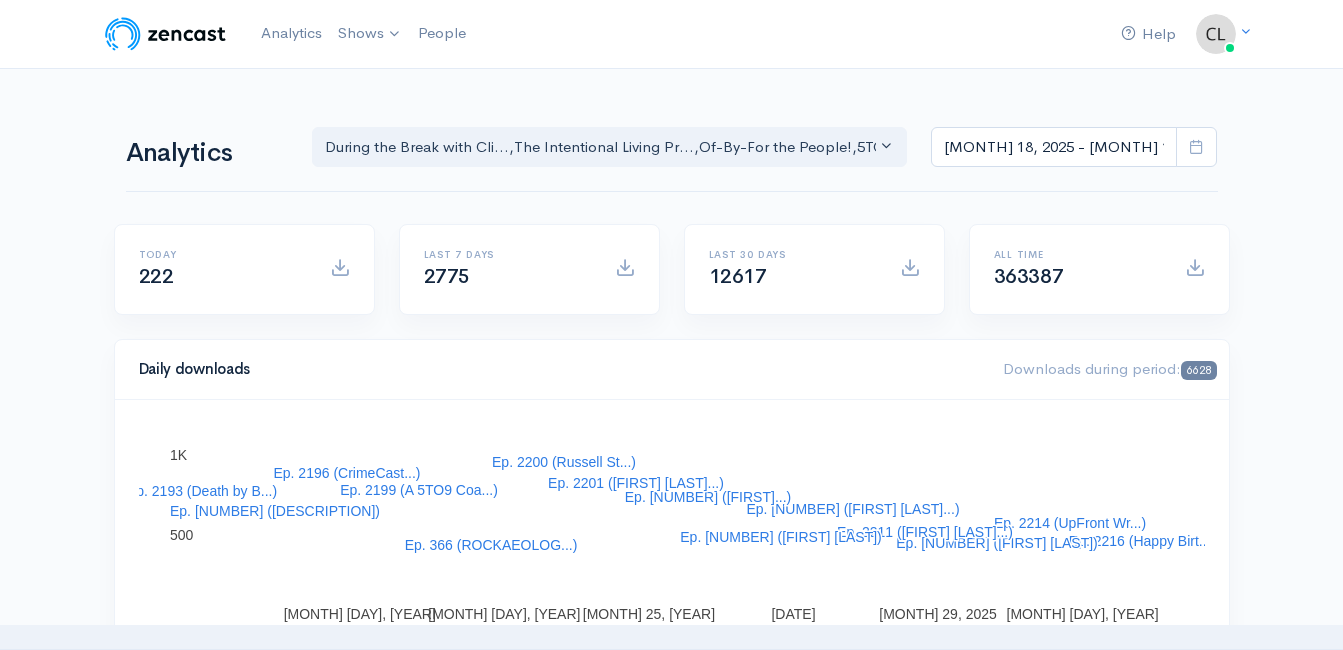 scroll, scrollTop: 0, scrollLeft: 0, axis: both 